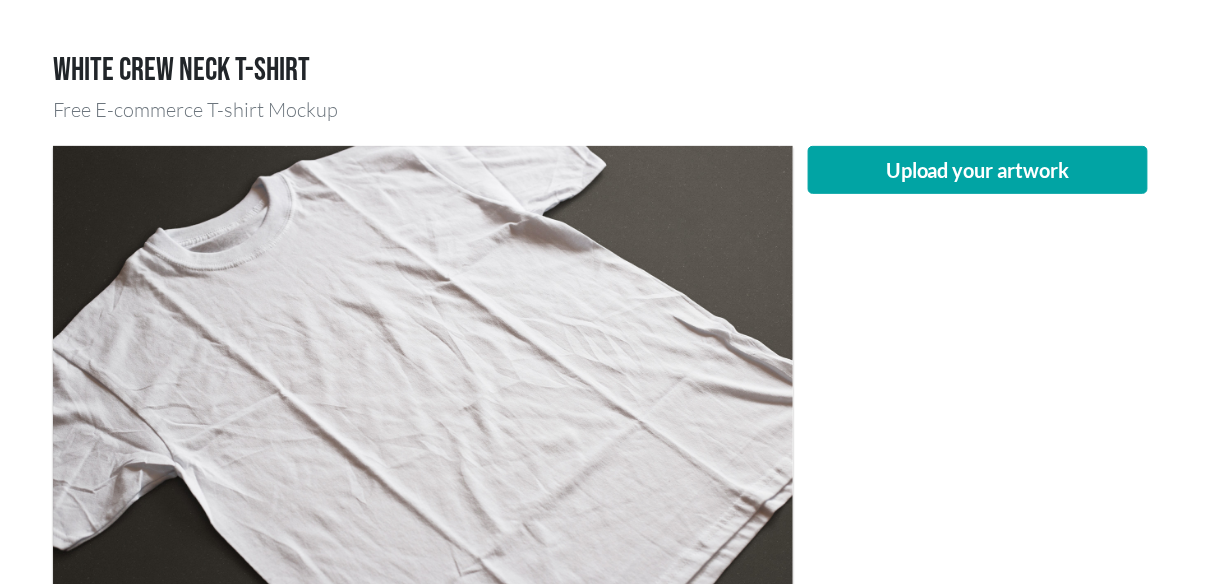 scroll, scrollTop: 133, scrollLeft: 0, axis: vertical 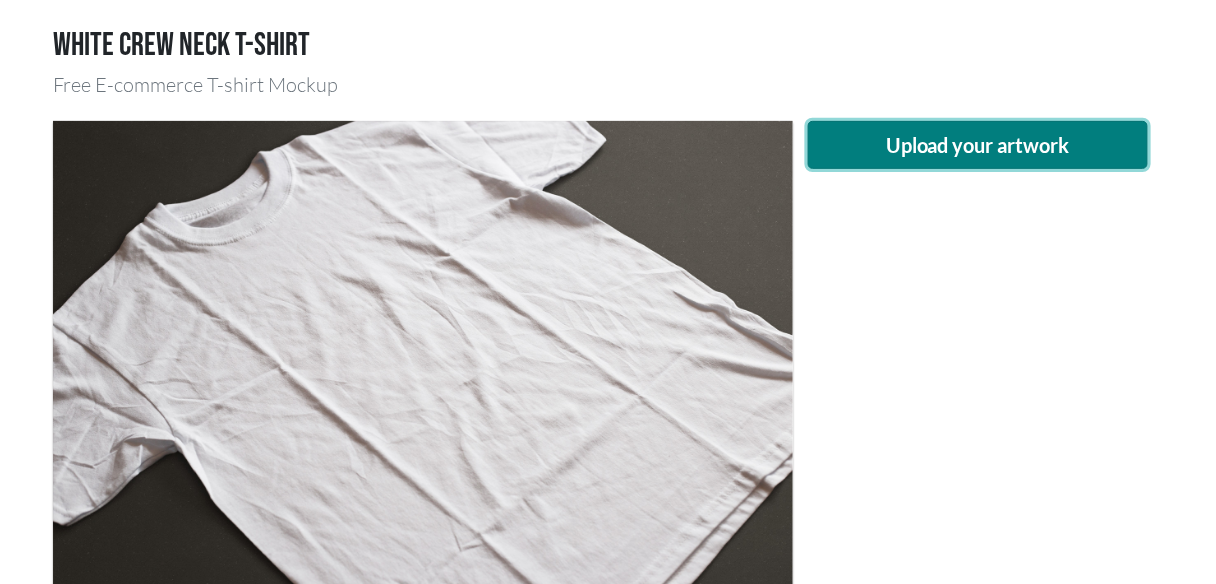 click on "Upload your artwork" at bounding box center (978, 145) 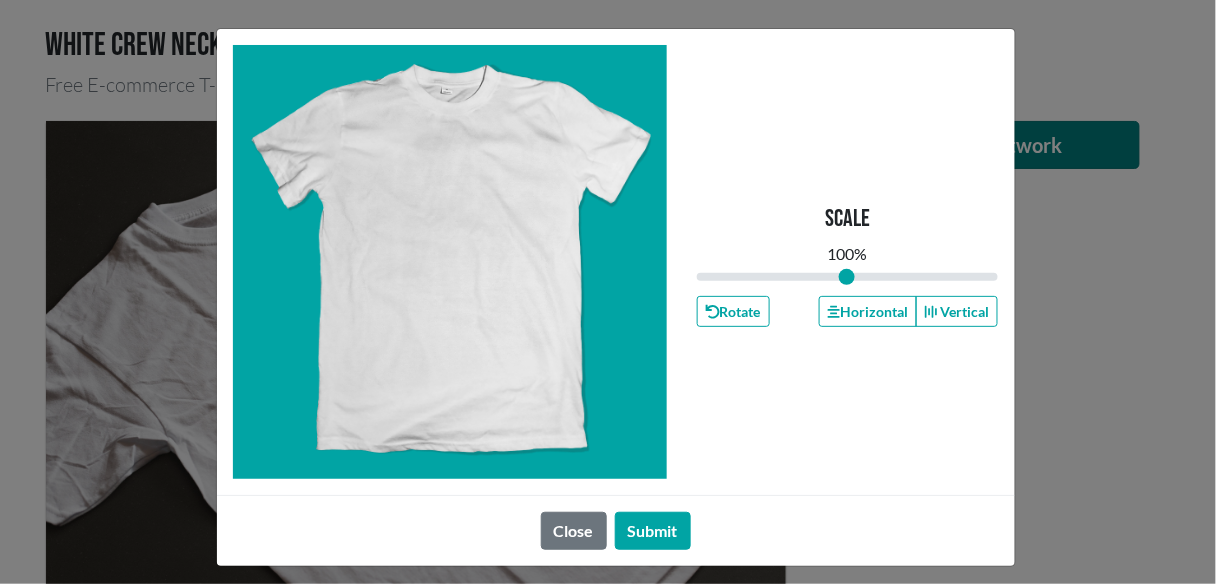 type on "1" 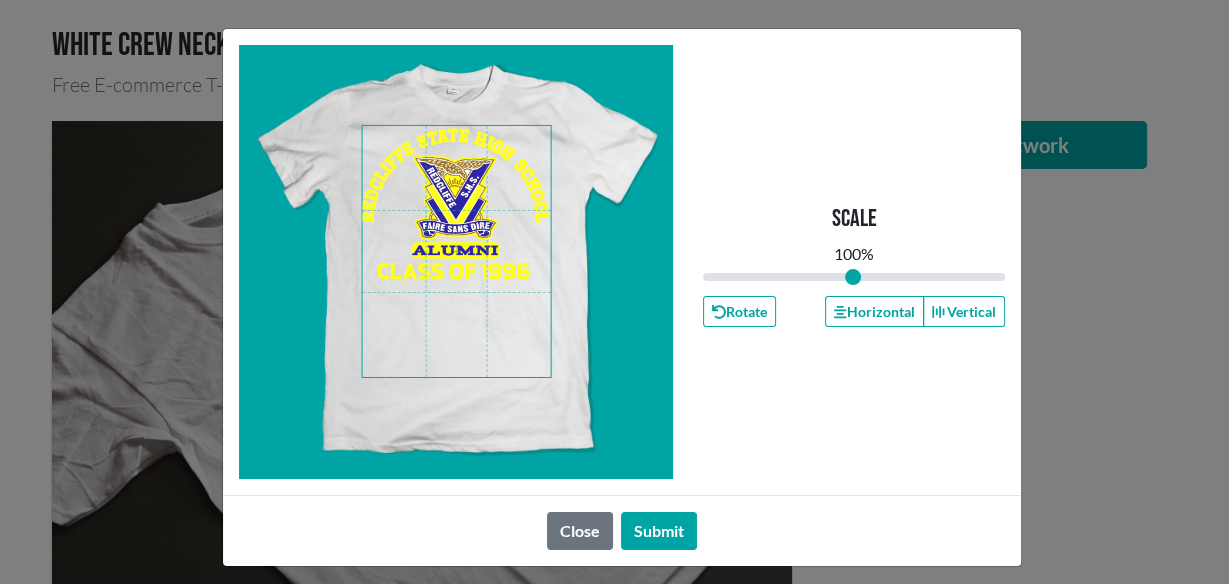 click at bounding box center (457, 251) 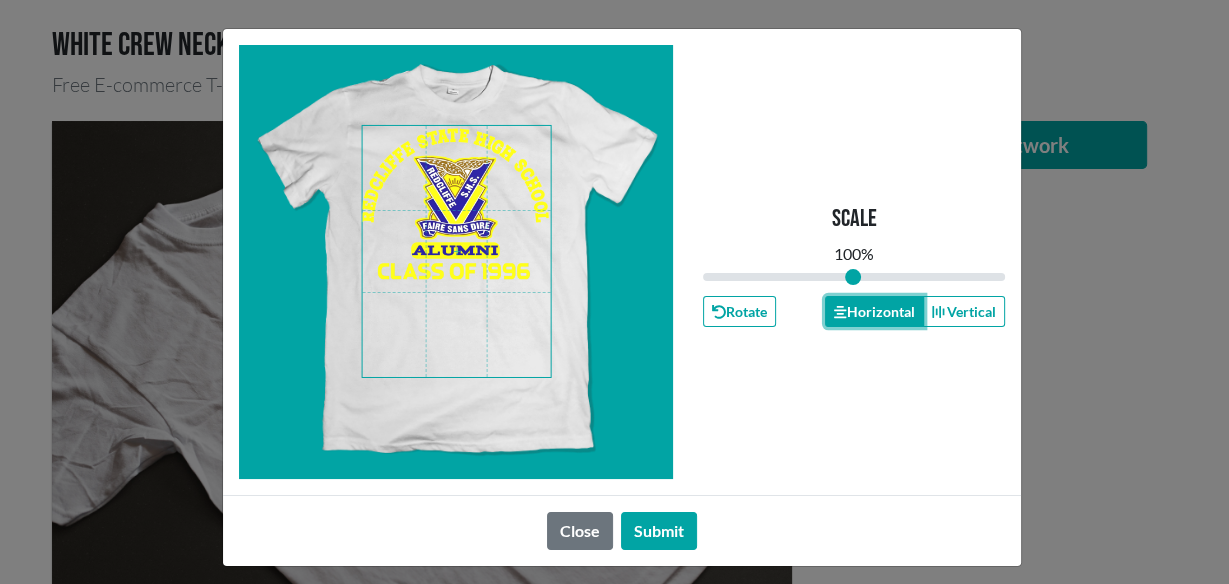 click on "Horizontal" at bounding box center (874, 311) 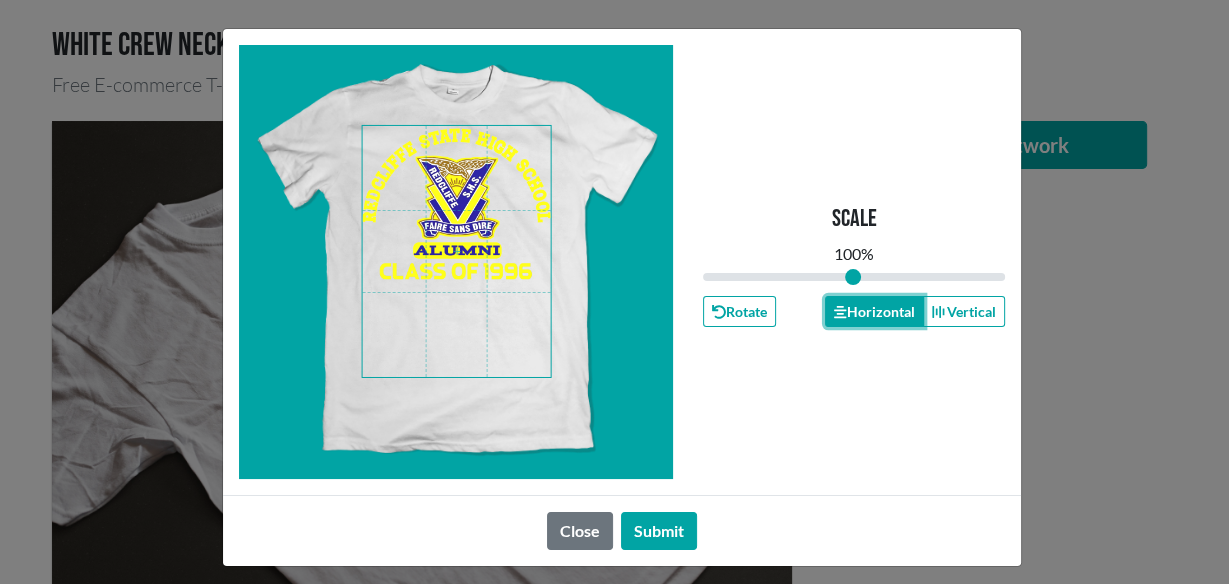 click on "Horizontal" at bounding box center [874, 311] 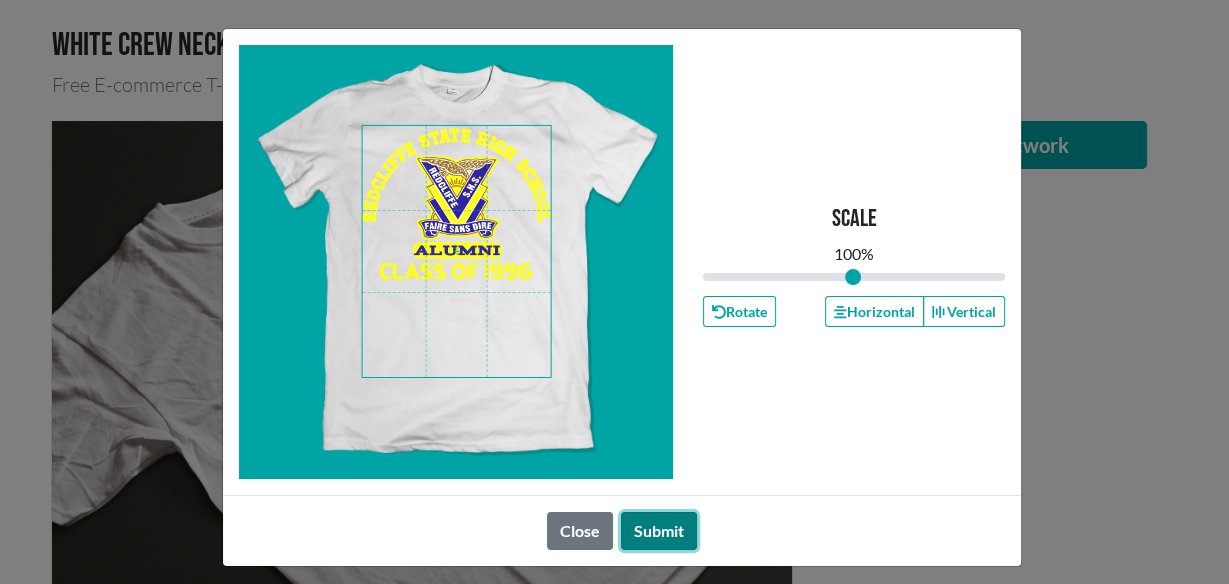 click on "Submit" at bounding box center [659, 531] 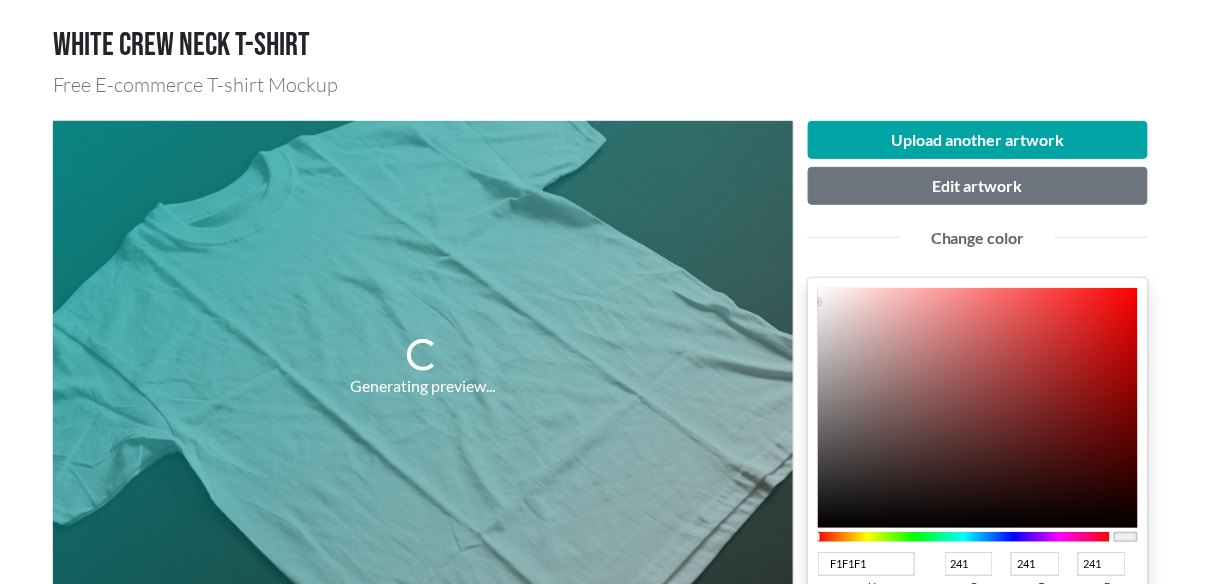 scroll, scrollTop: 266, scrollLeft: 0, axis: vertical 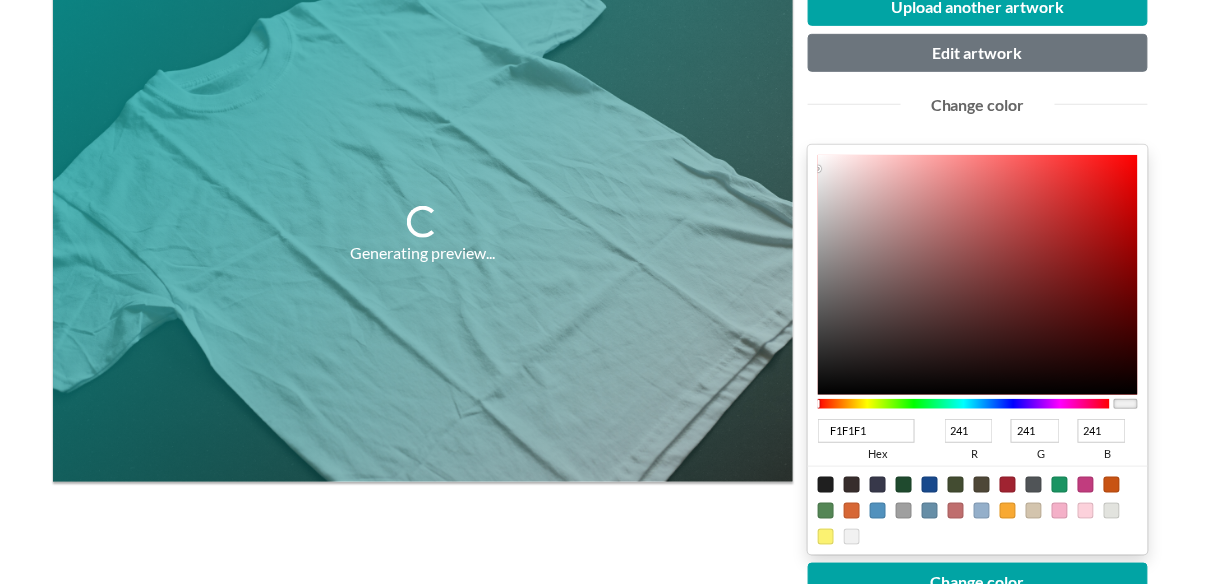 click on "Generating preview..." at bounding box center [423, 234] 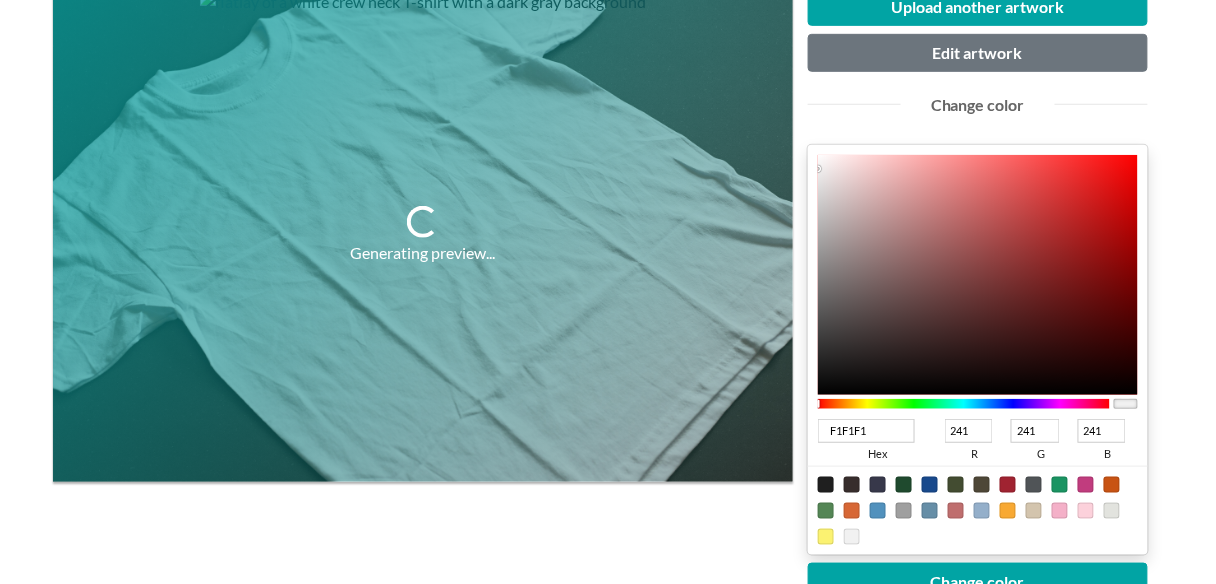 click on "Generating preview..." at bounding box center [423, 234] 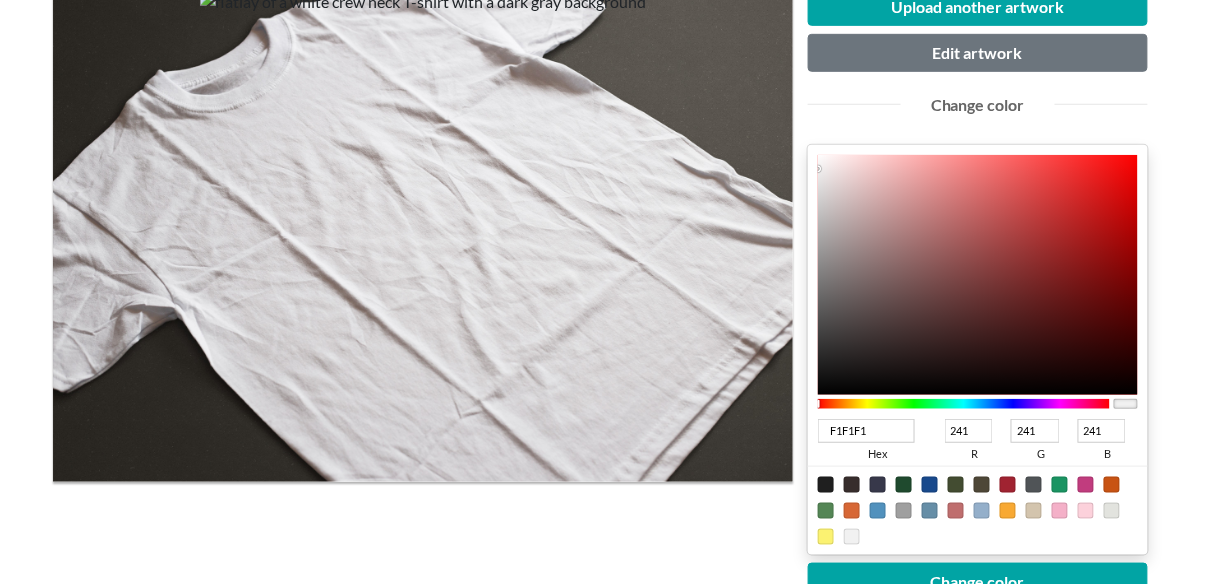 drag, startPoint x: 235, startPoint y: 233, endPoint x: 200, endPoint y: 240, distance: 35.69314 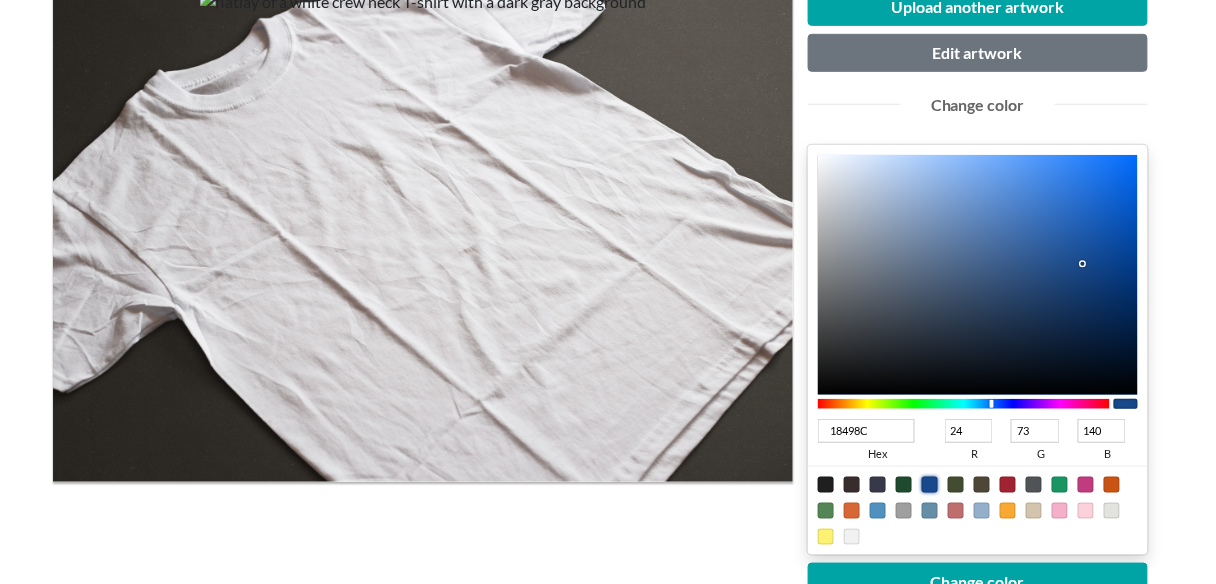 type on "18378C" 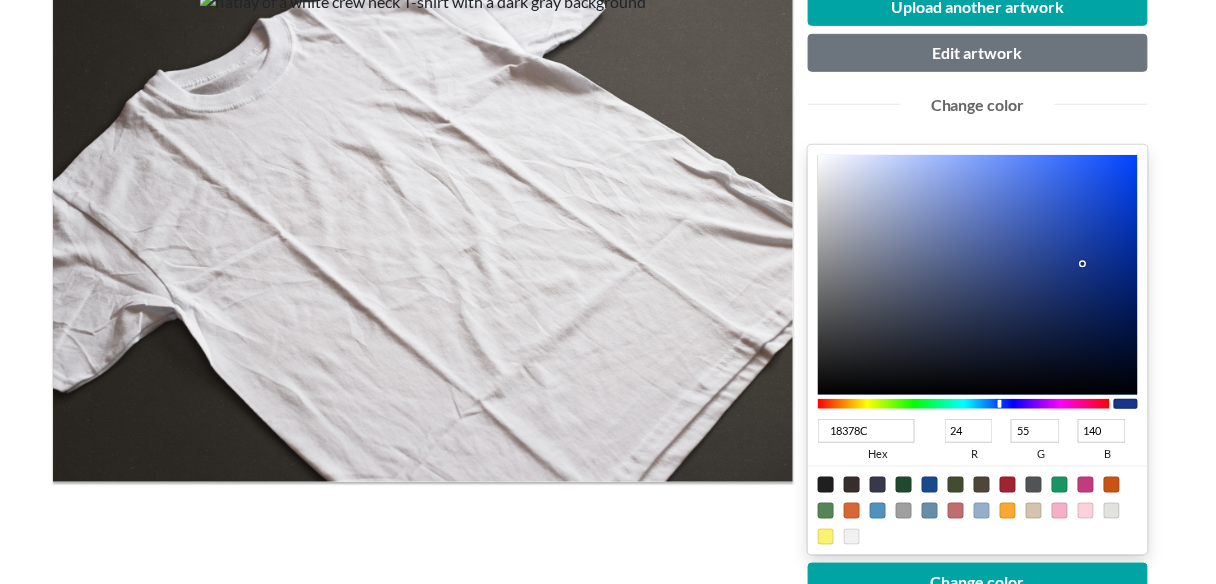 type on "18358C" 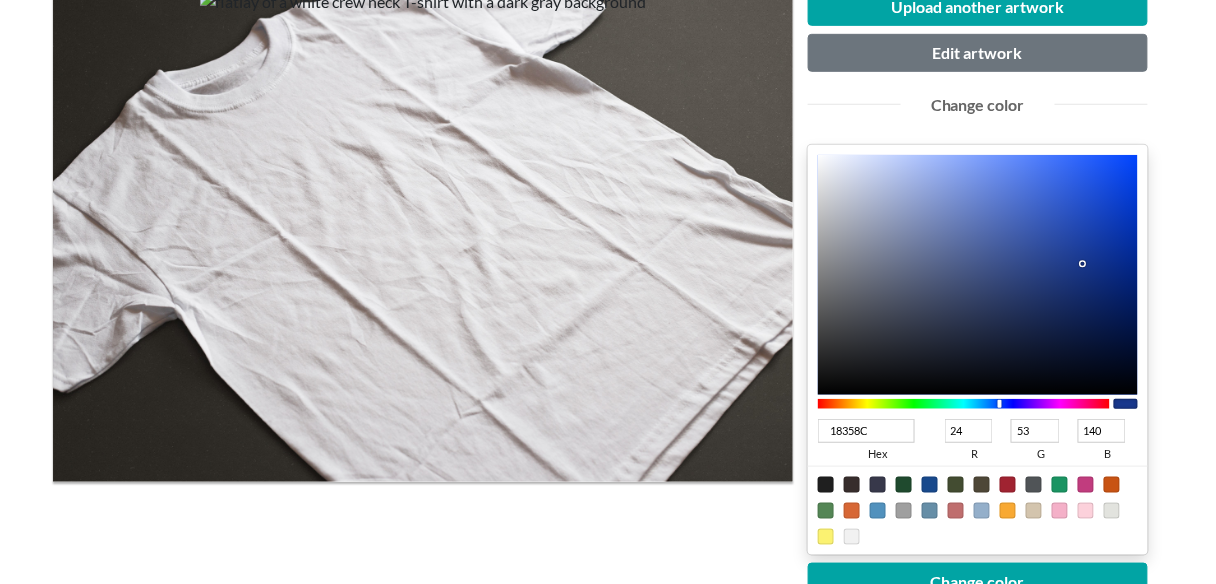 type on "18328C" 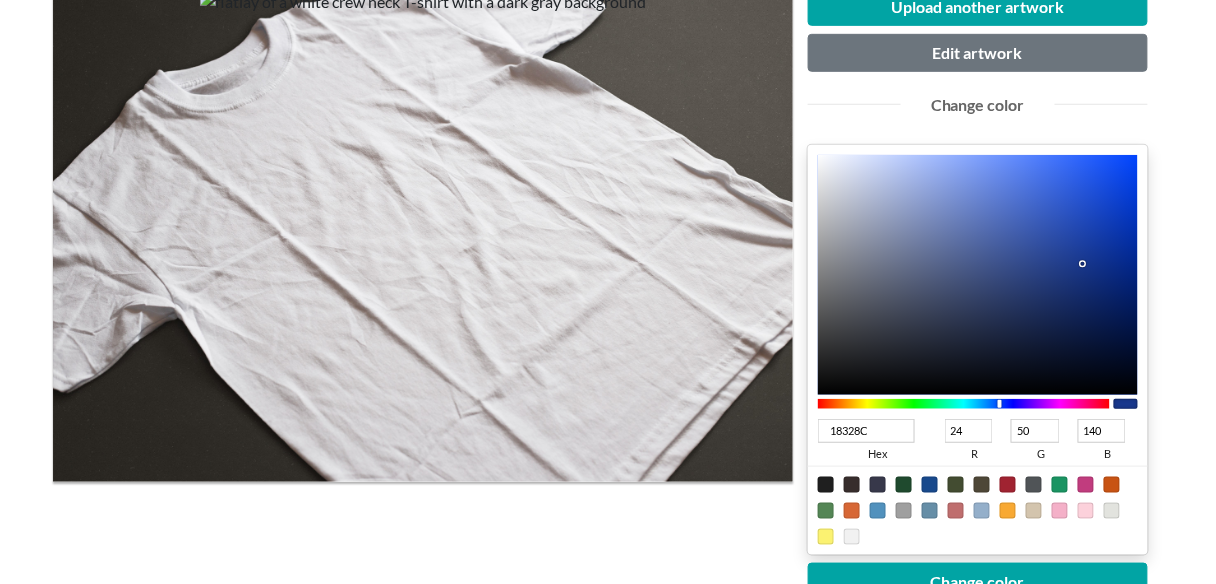 type on "18308C" 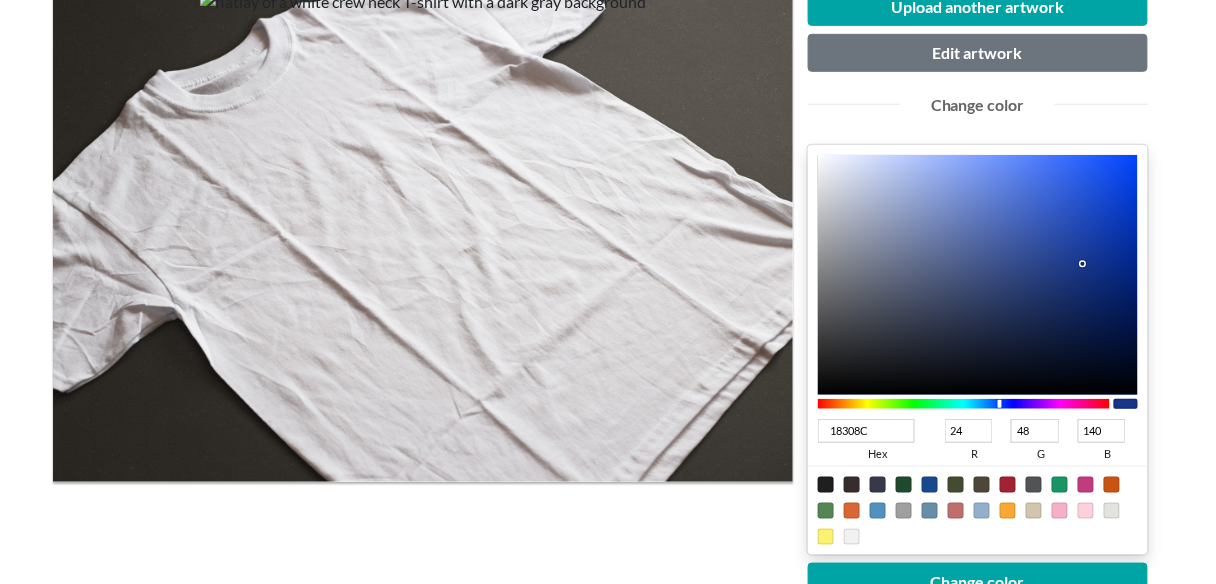 type on "182D8C" 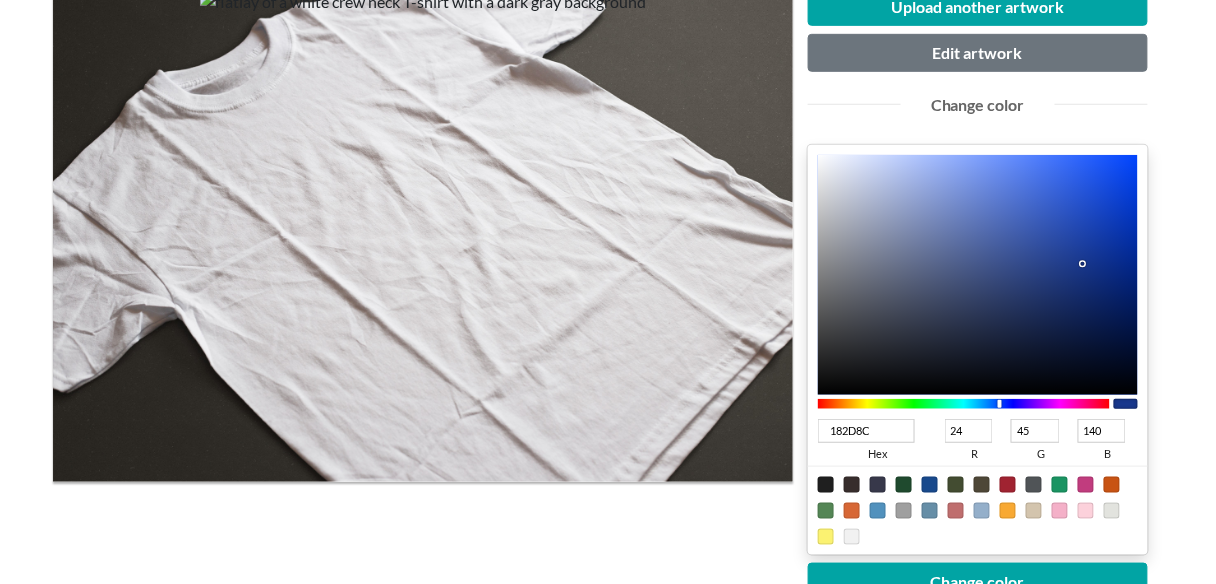 type on "182B8C" 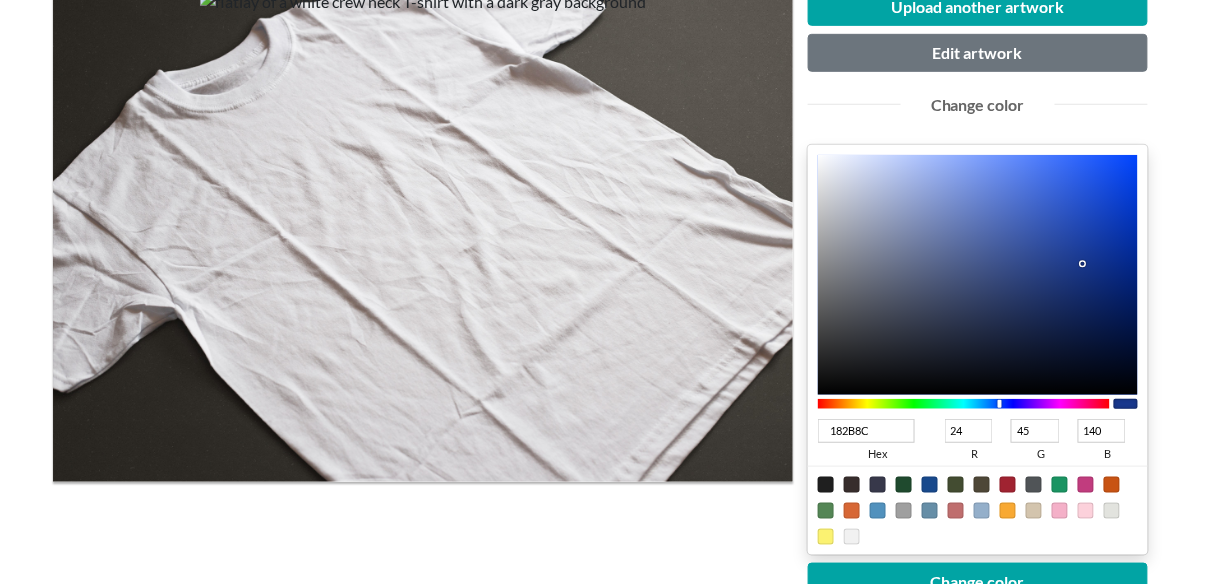 type on "43" 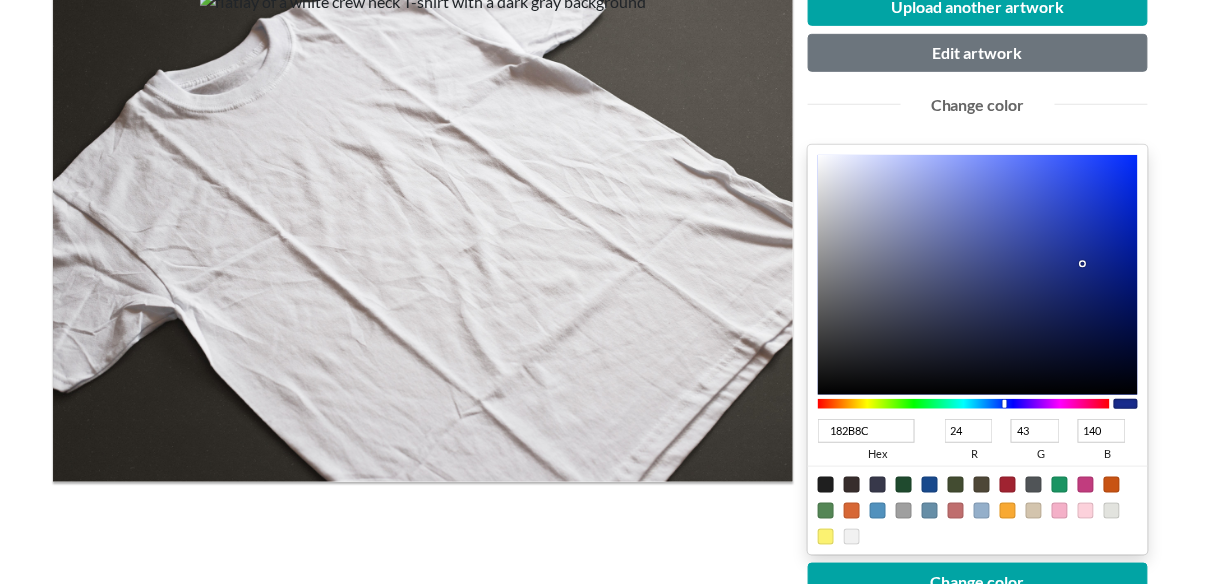 type on "18298C" 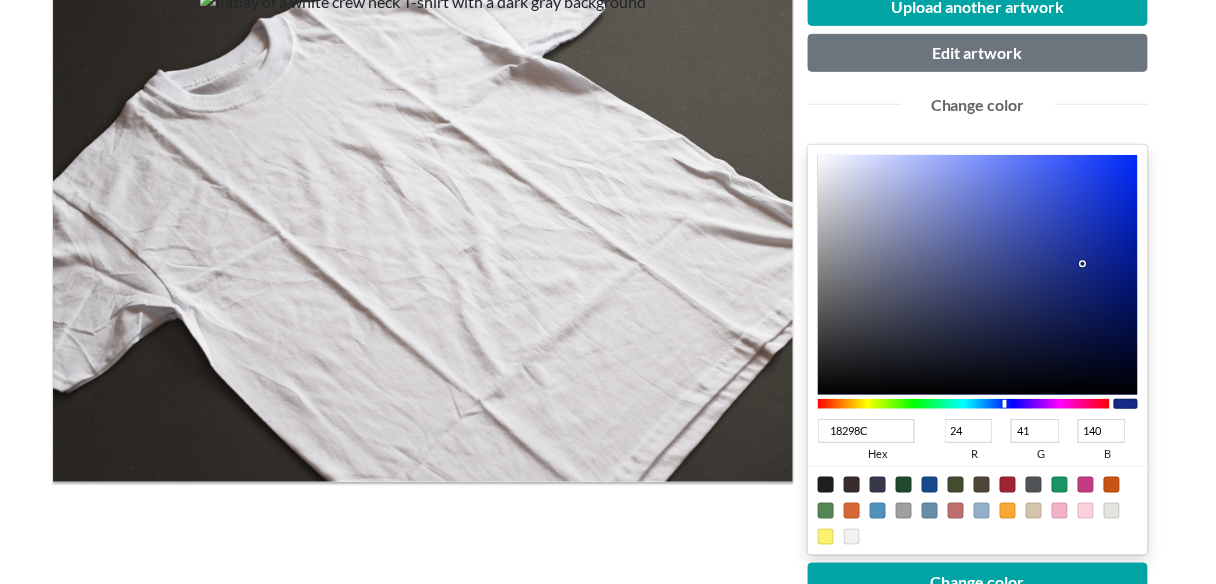 type on "18248C" 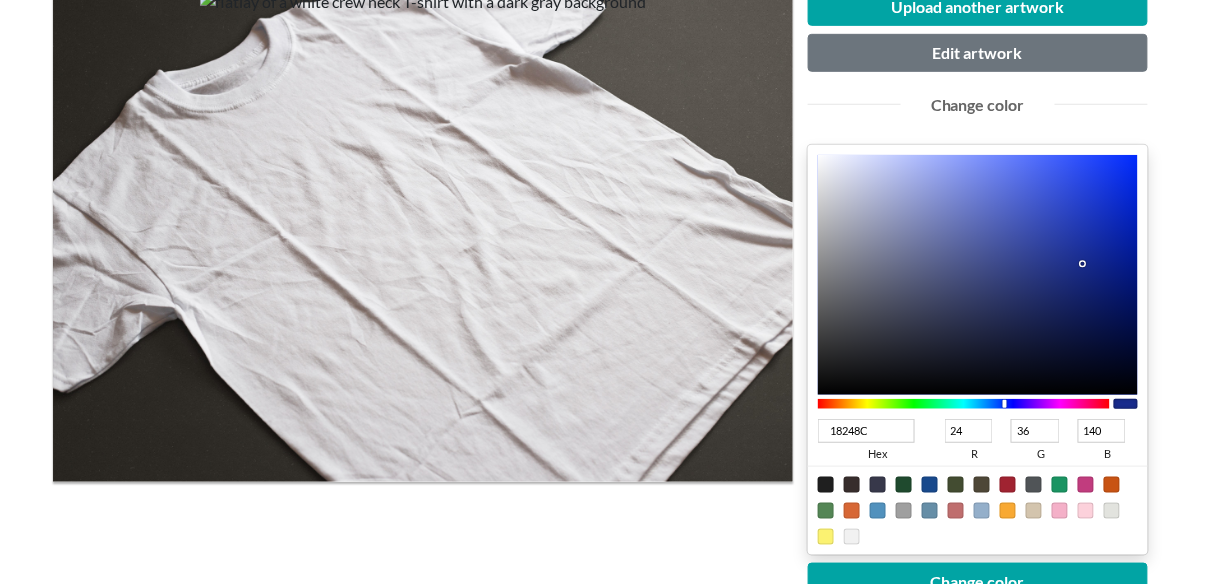 type on "18218C" 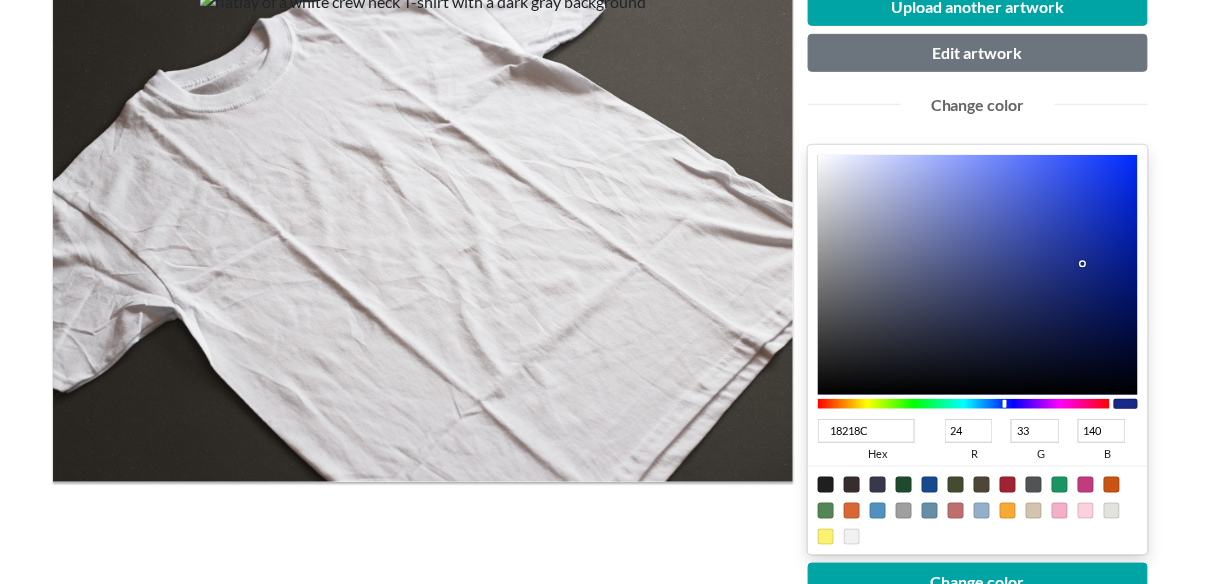 type on "181F8C" 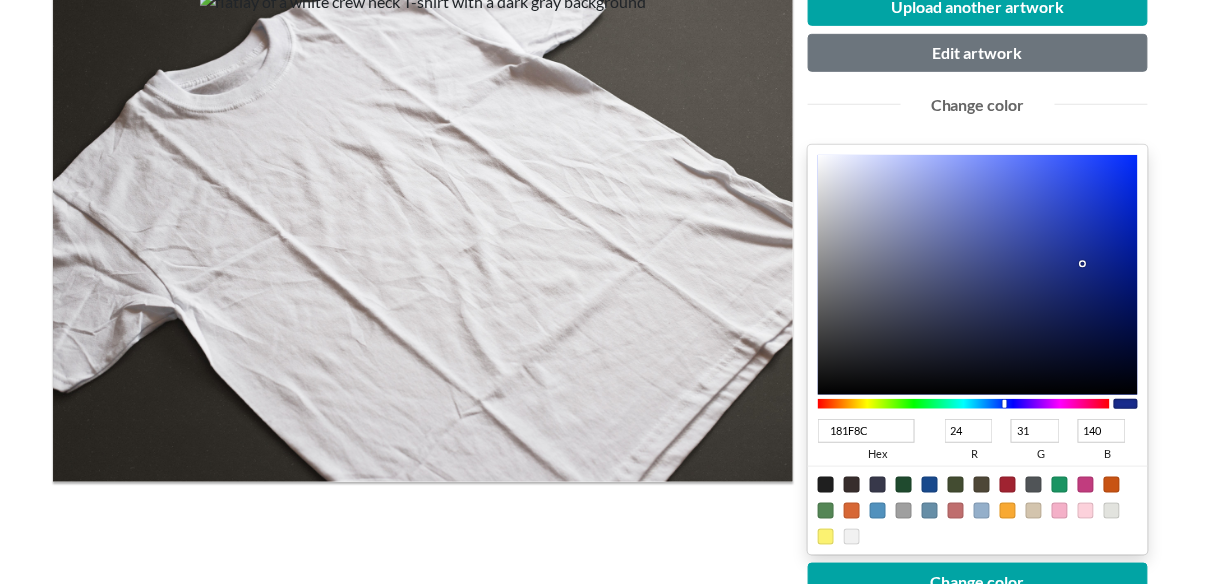 type on "181D8C" 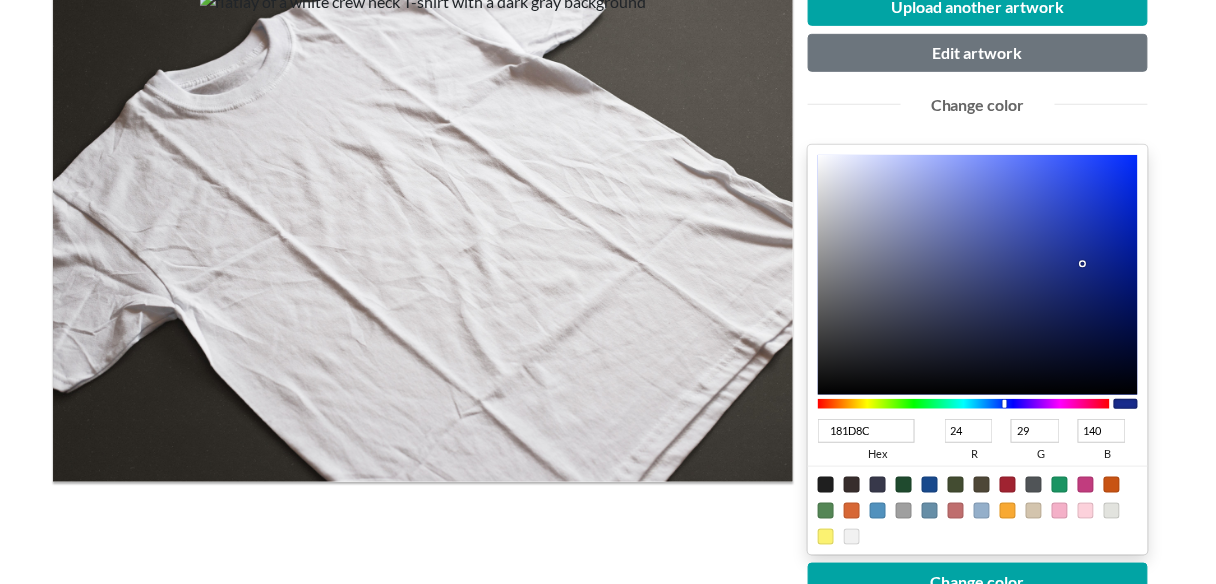 type on "181A8C" 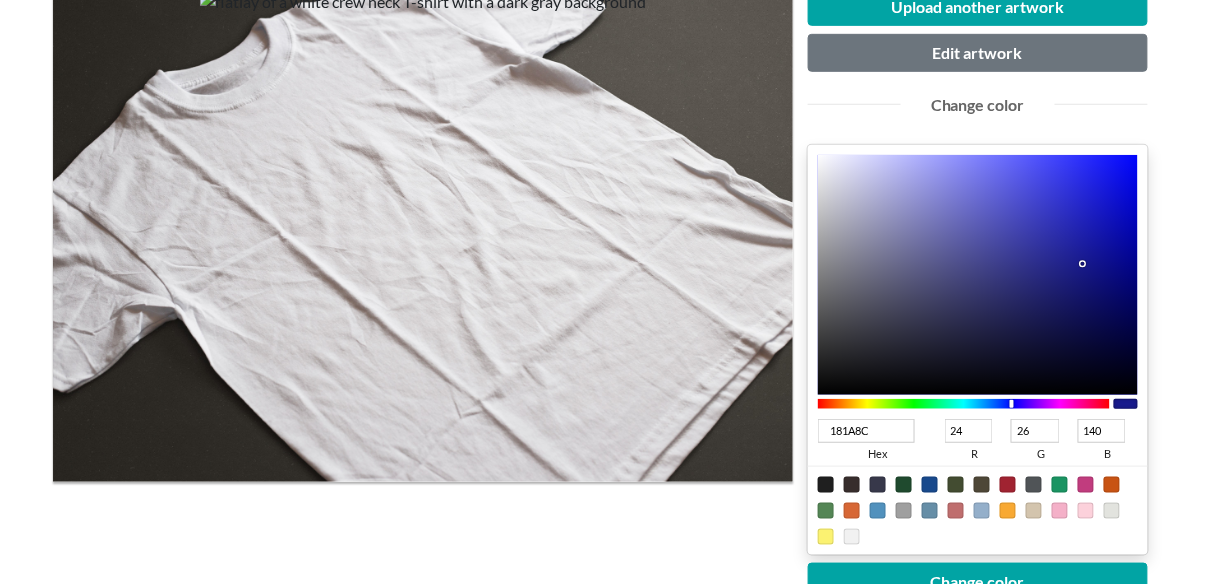 type on "18188C" 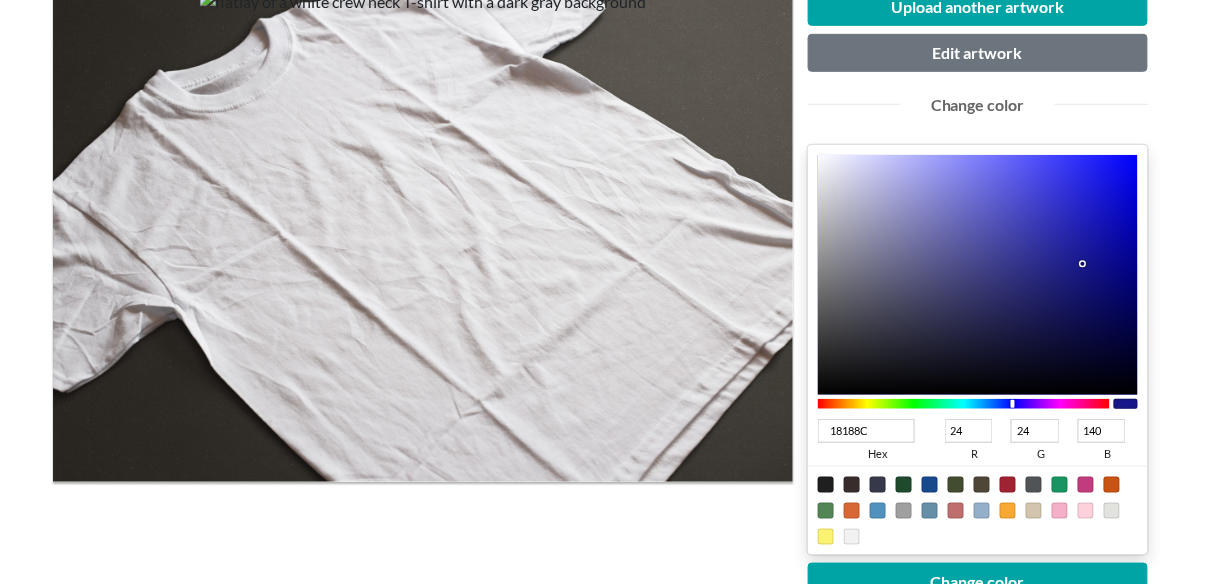 drag, startPoint x: 1000, startPoint y: 398, endPoint x: 1013, endPoint y: 398, distance: 13 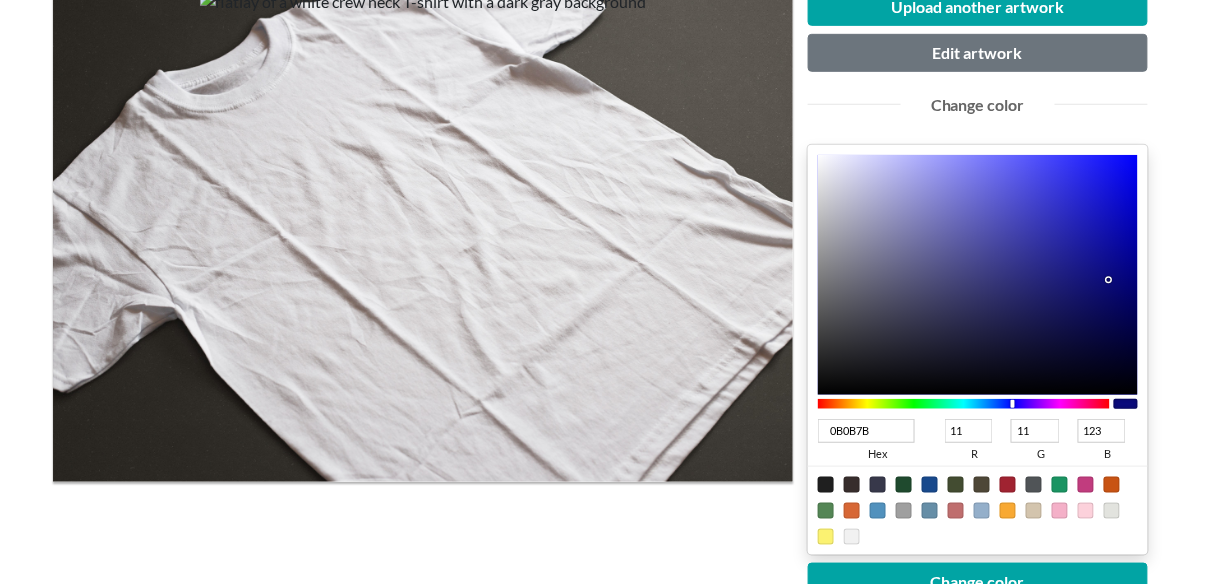 click at bounding box center (978, 275) 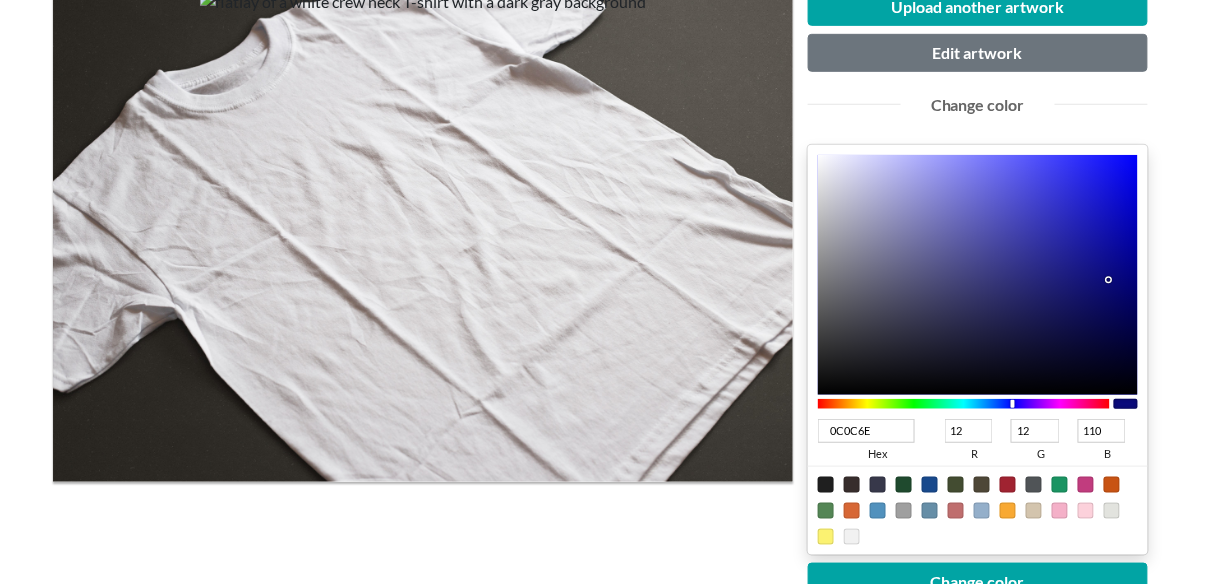 click at bounding box center (978, 275) 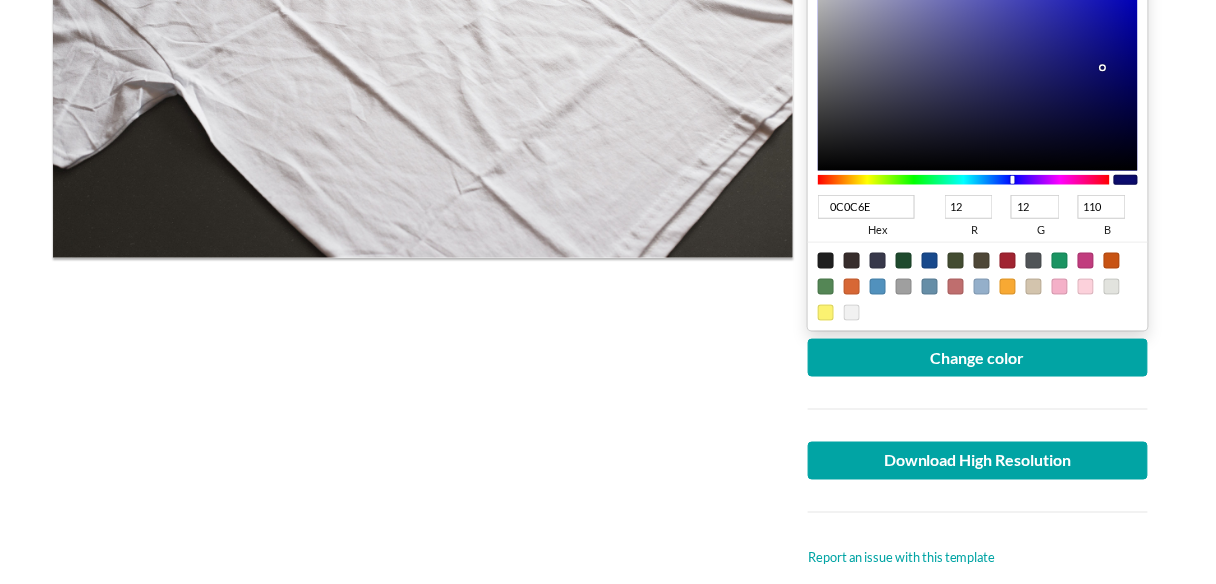 scroll, scrollTop: 666, scrollLeft: 0, axis: vertical 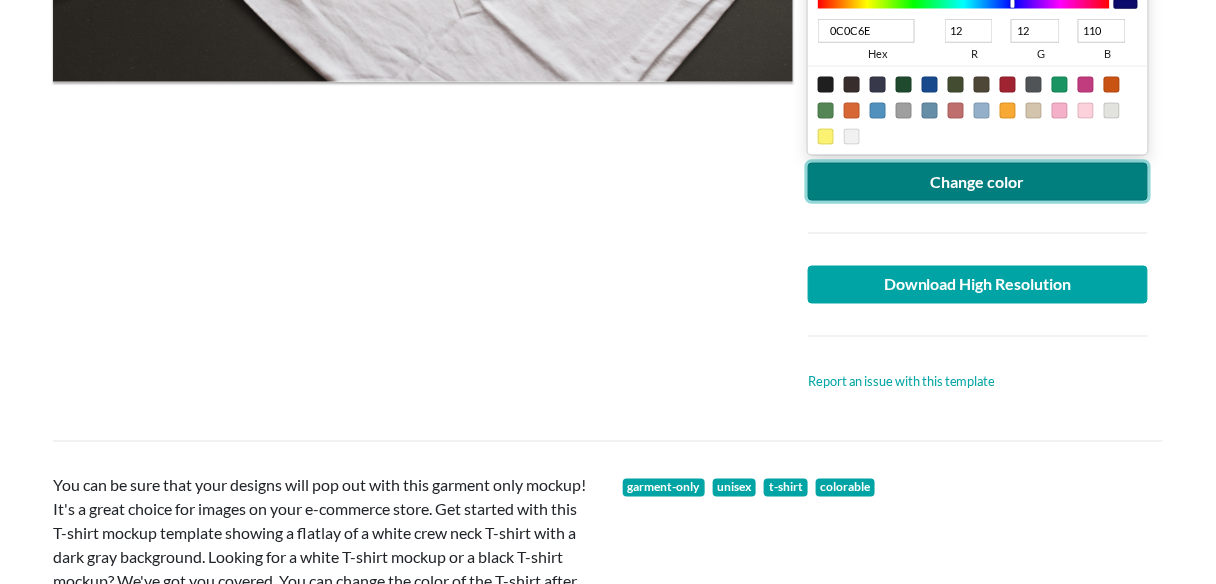 click on "Change color" at bounding box center (978, 182) 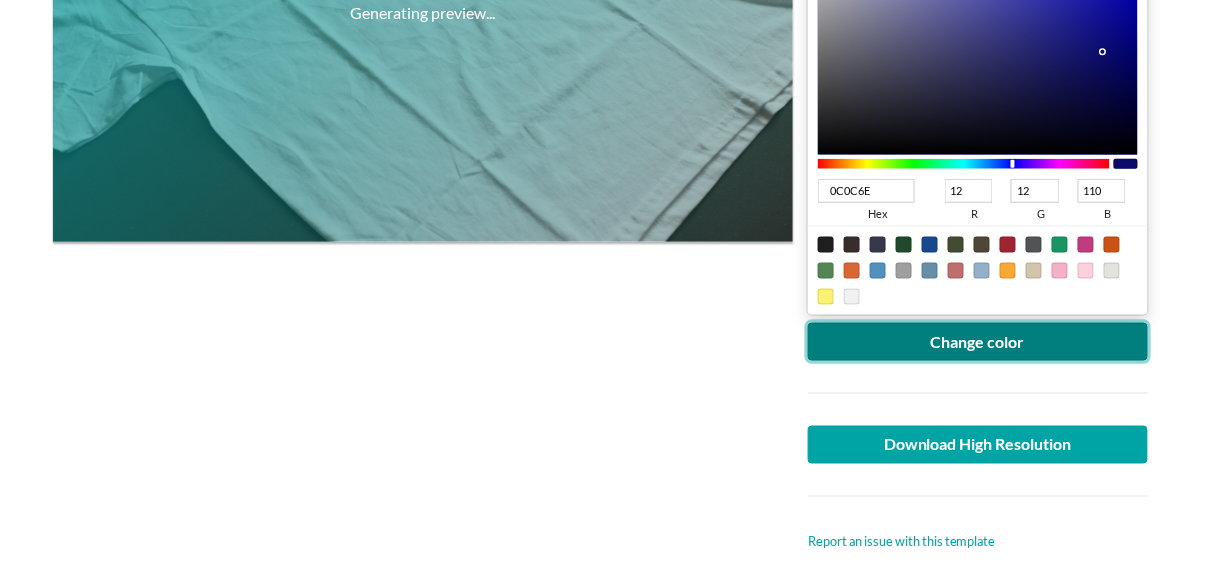 scroll, scrollTop: 266, scrollLeft: 0, axis: vertical 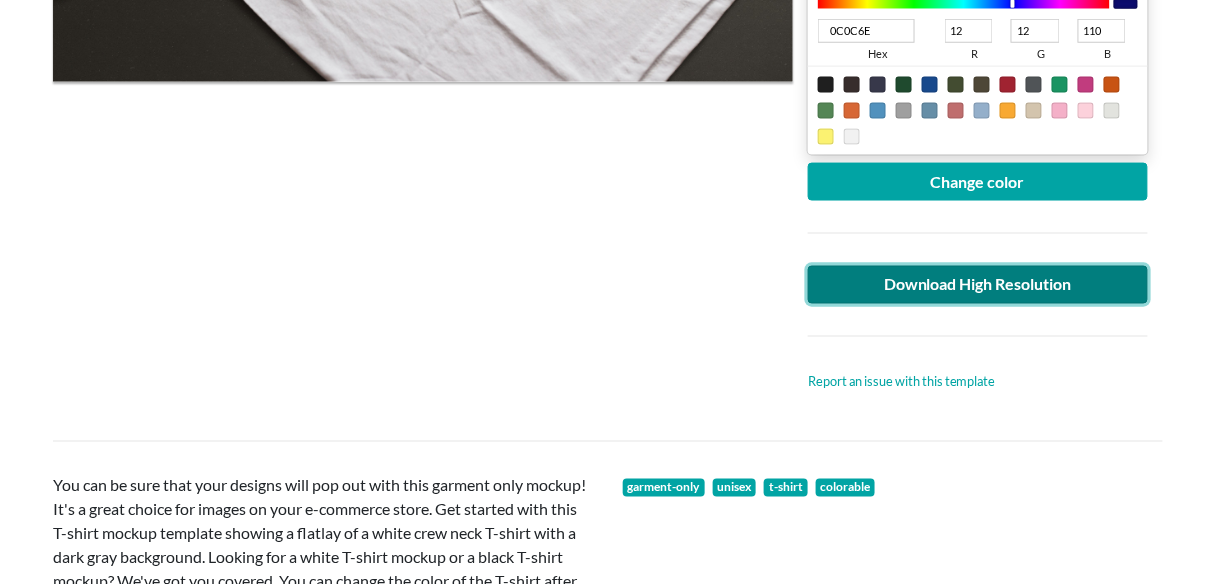 click on "Download High Resolution" at bounding box center (978, 285) 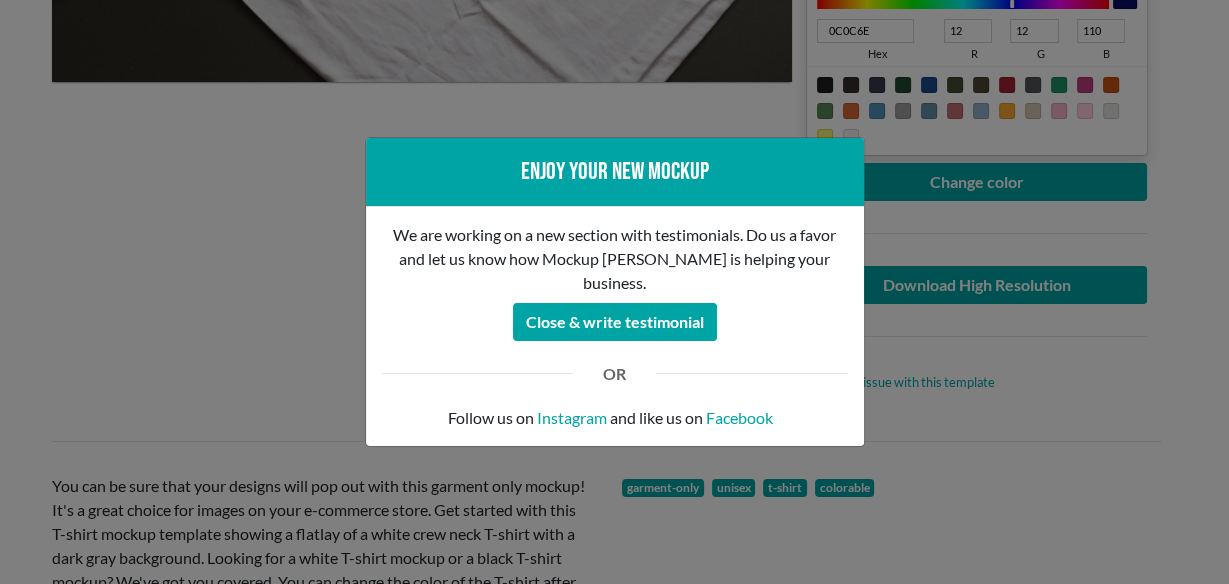 click on "Enjoy your new mockup We are working on a new section with testimonials. Do us a favor and let us know how Mockup [PERSON_NAME] is helping your business. Close & write testimonial OR Follow us on   Instagram   and like us on   Facebook" at bounding box center (614, 292) 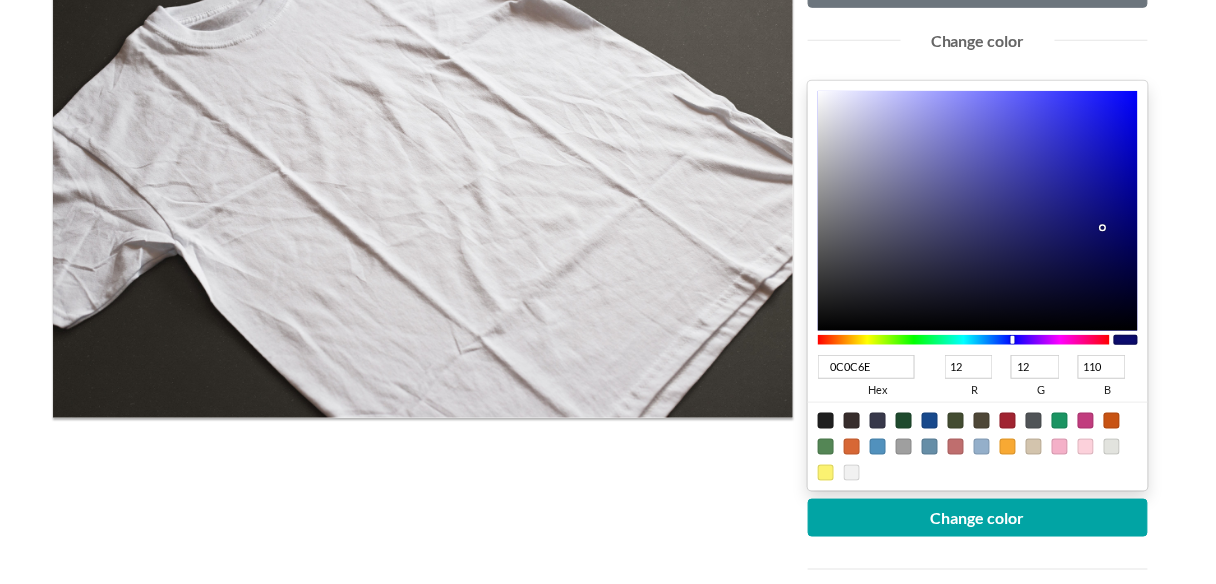 scroll, scrollTop: 133, scrollLeft: 0, axis: vertical 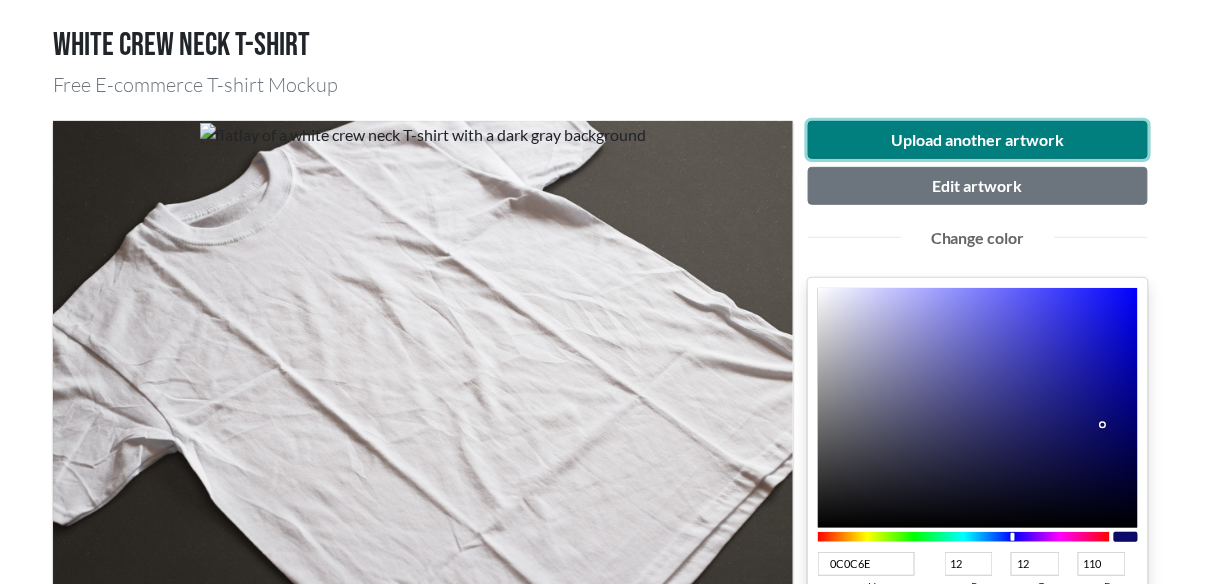 click on "Upload another artwork" at bounding box center (978, 140) 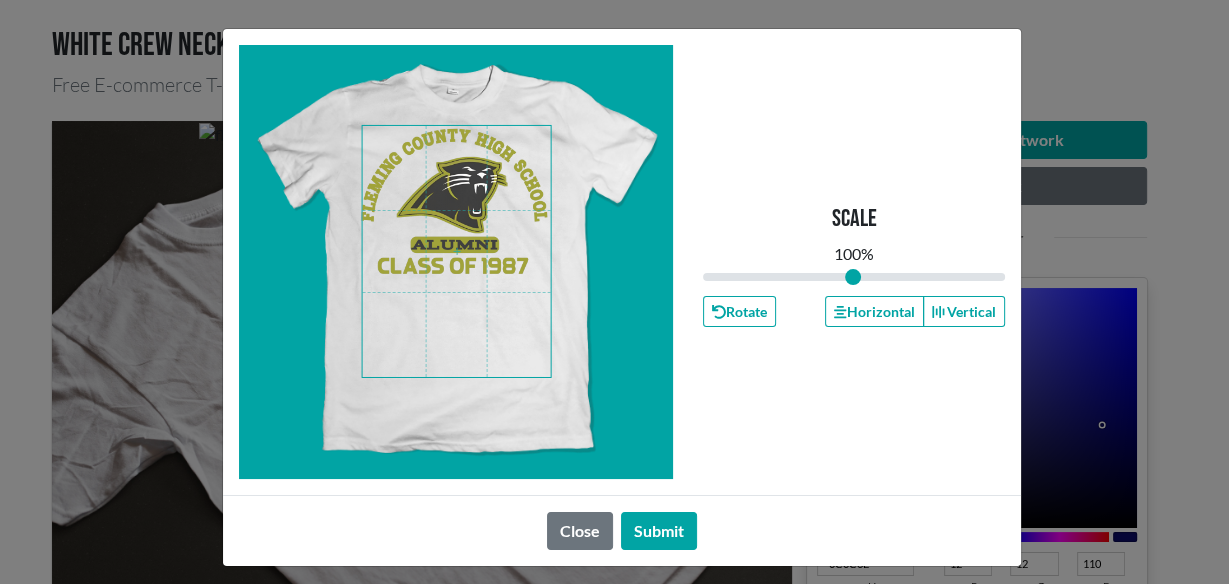 click at bounding box center (457, 251) 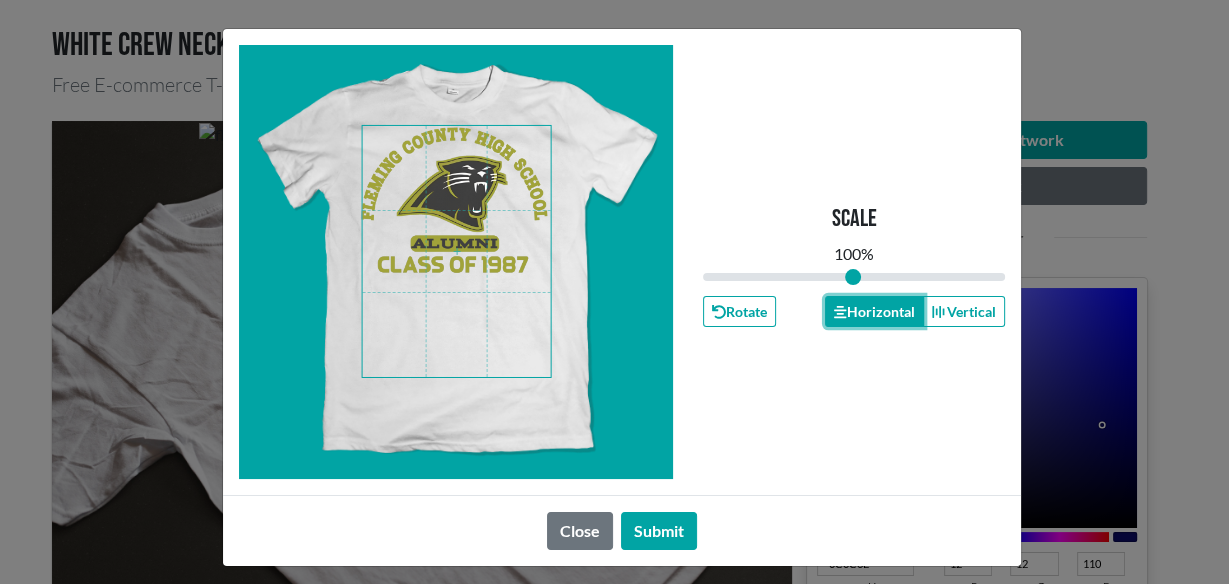 click on "Horizontal" at bounding box center [874, 311] 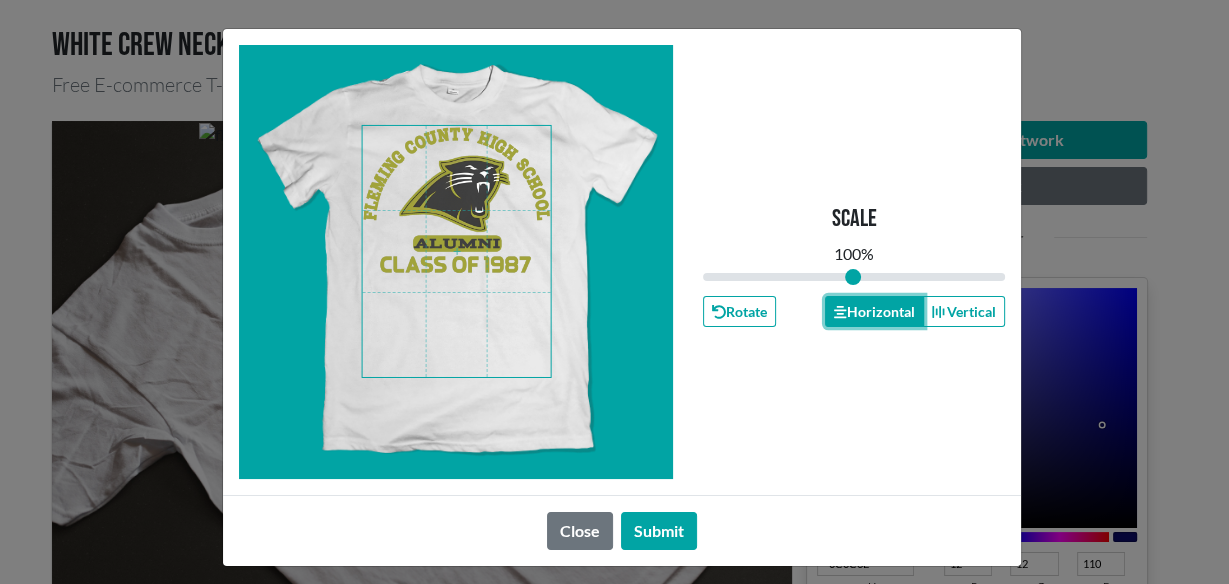 click on "Horizontal" at bounding box center [874, 311] 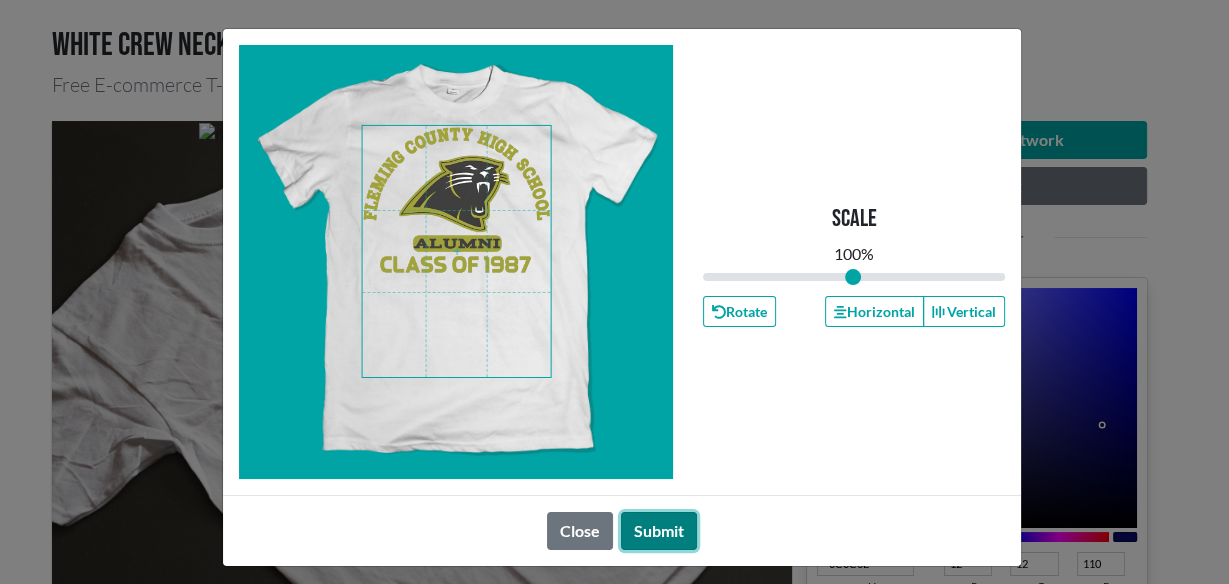 click on "Submit" at bounding box center (659, 531) 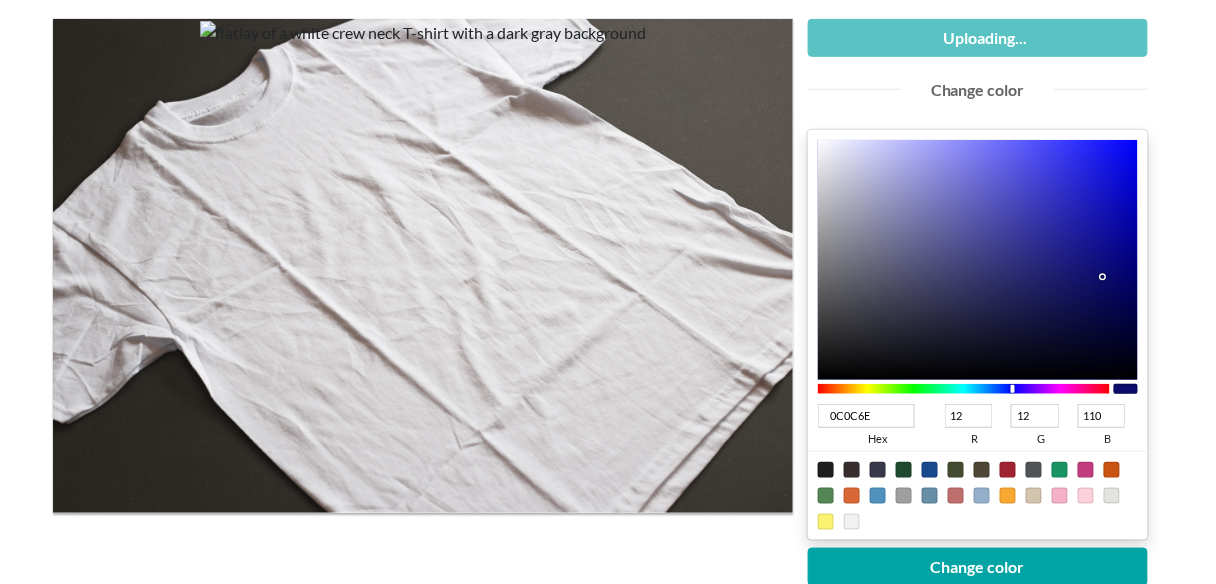 scroll, scrollTop: 266, scrollLeft: 0, axis: vertical 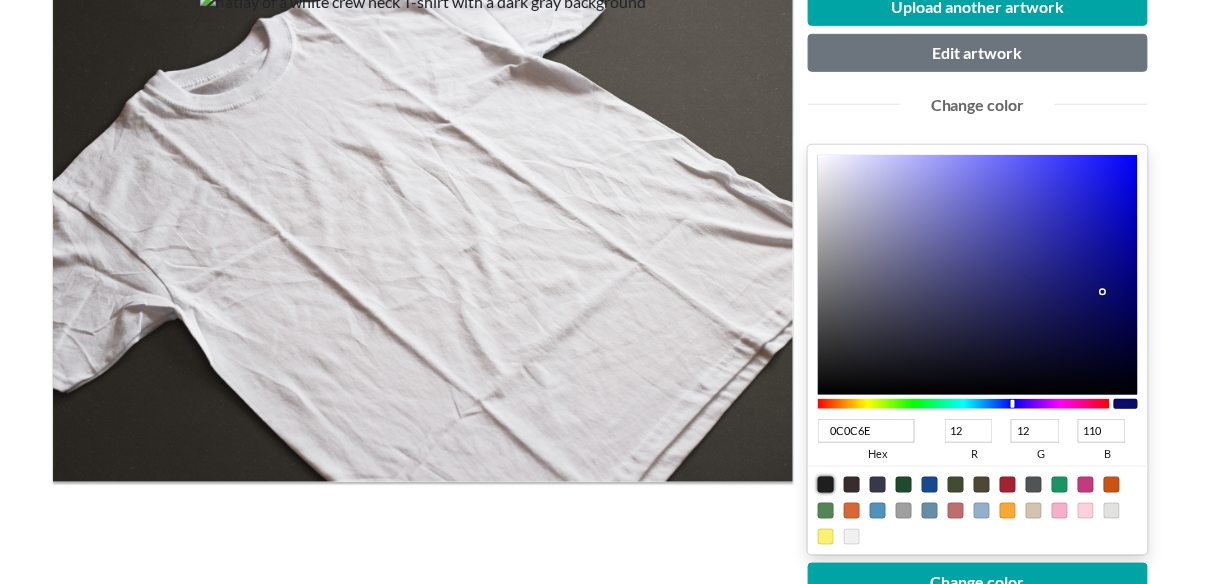 click at bounding box center (826, 485) 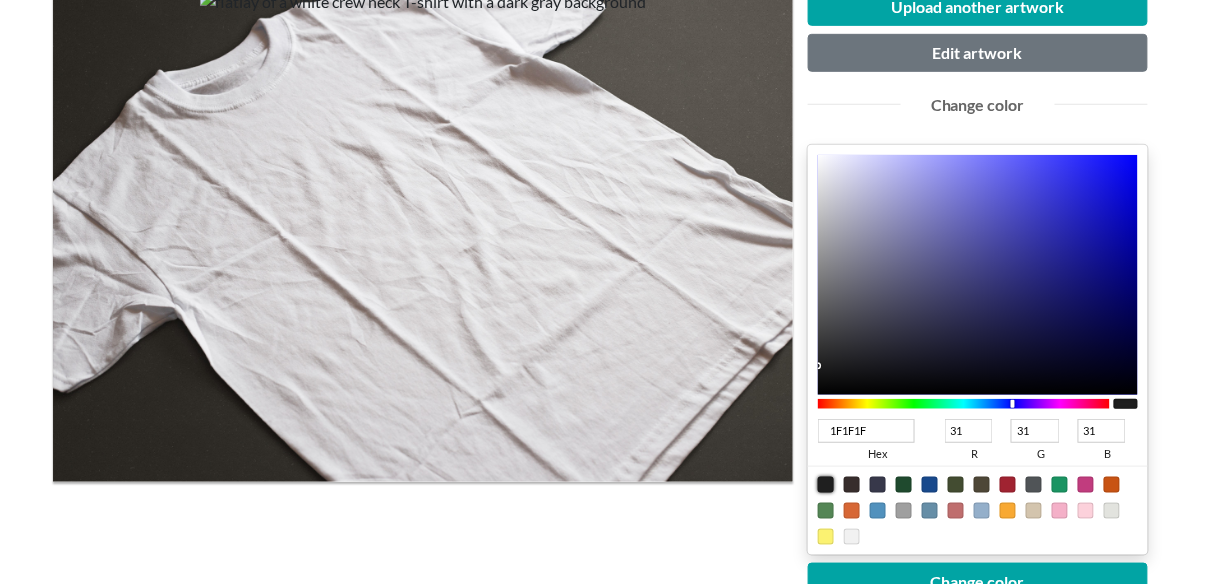type on "262626" 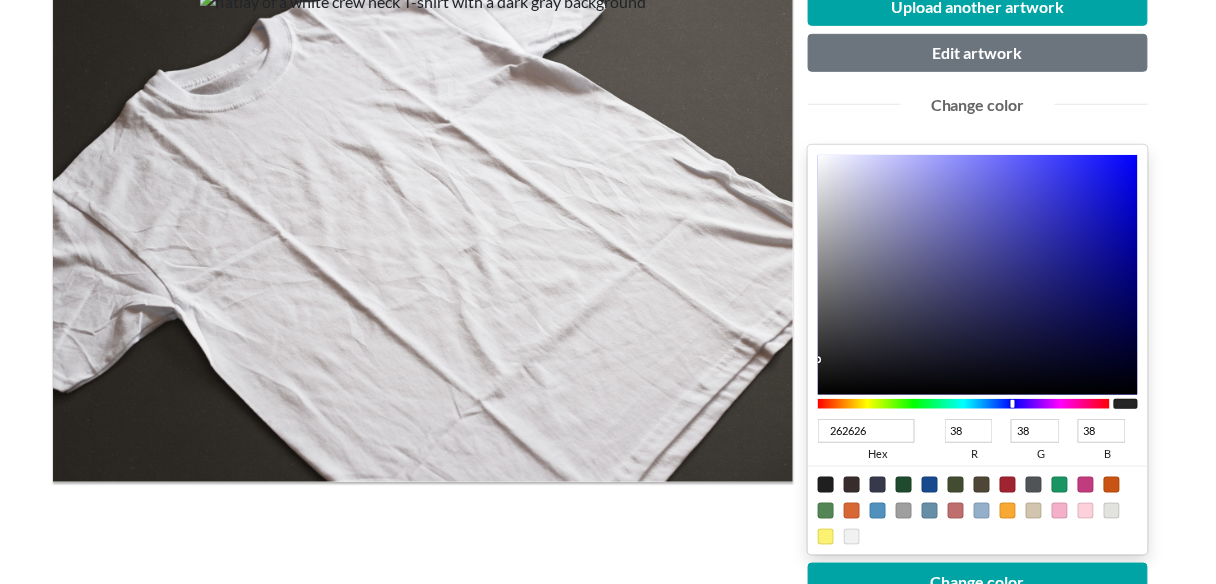 click at bounding box center [978, 275] 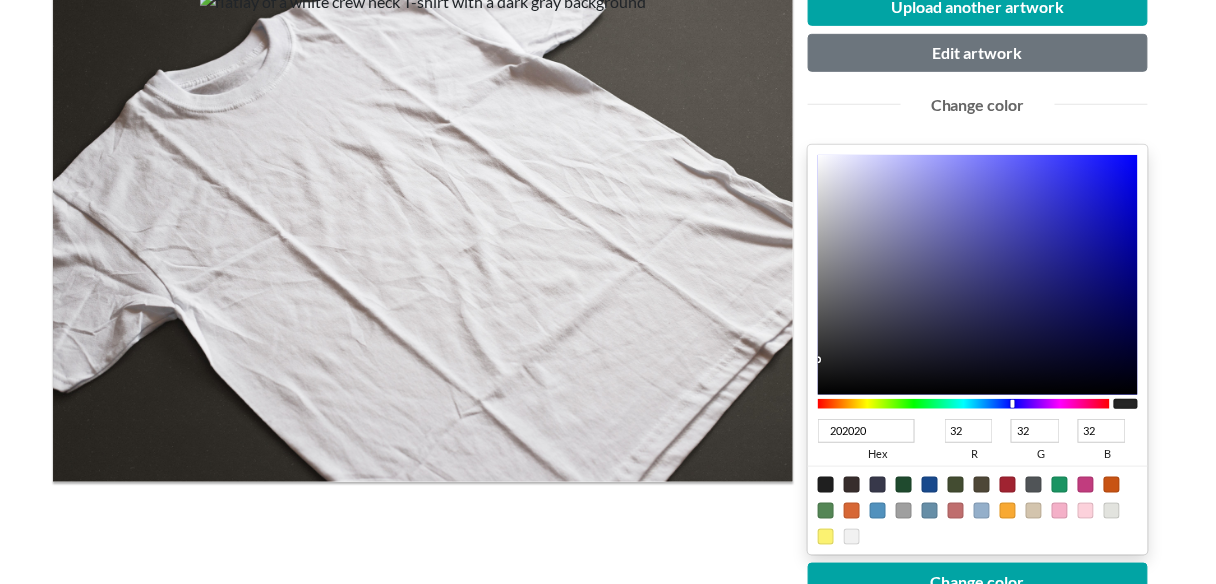 click at bounding box center [978, 275] 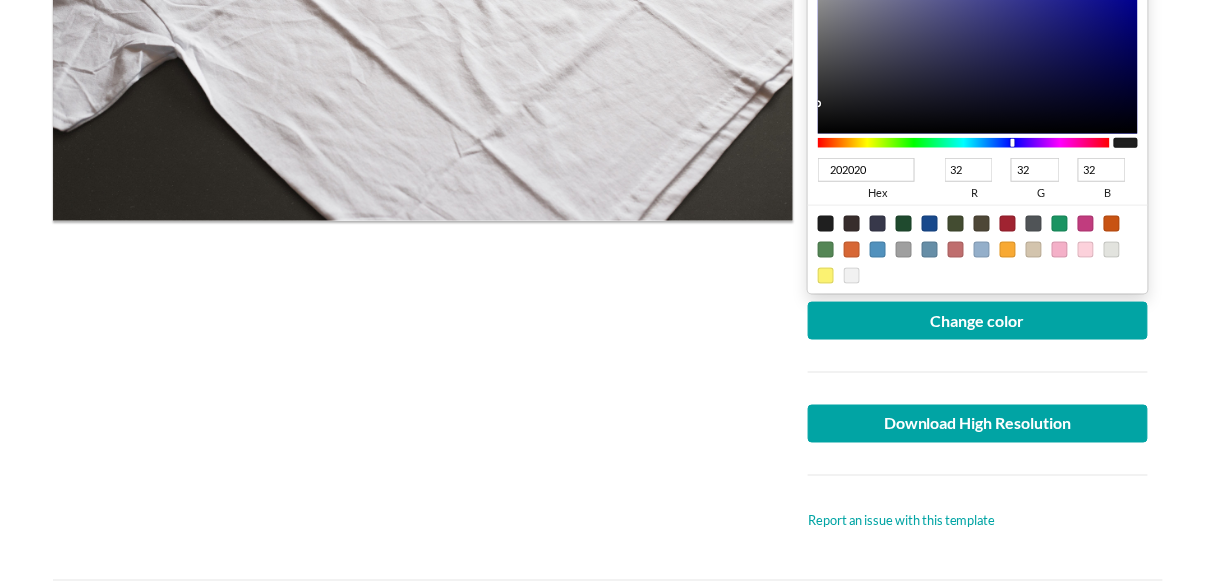 scroll, scrollTop: 800, scrollLeft: 0, axis: vertical 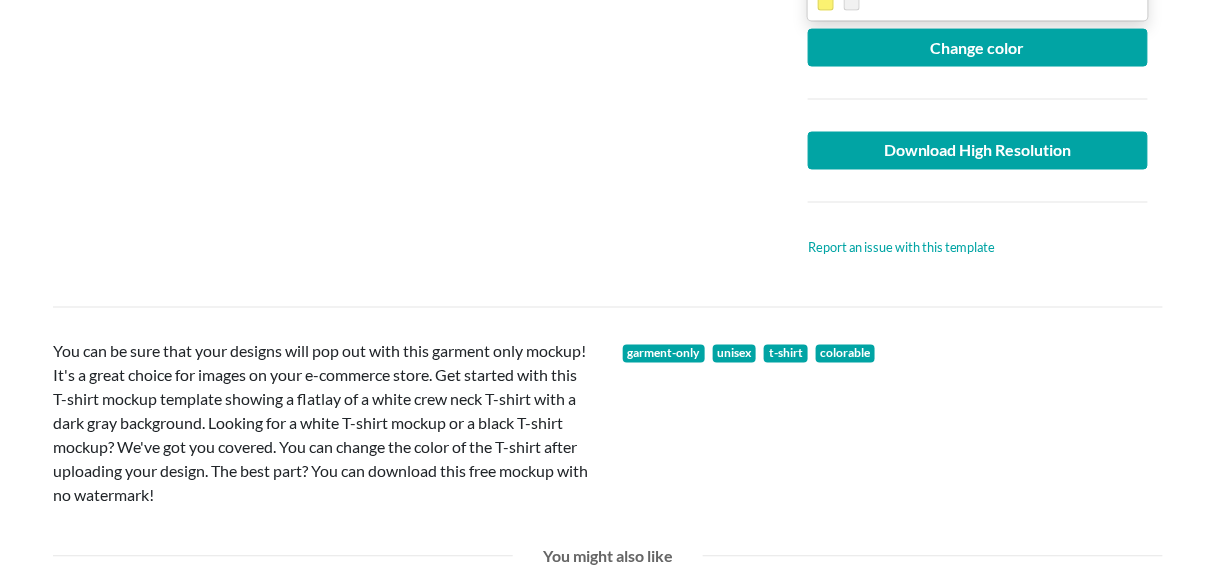 click at bounding box center [978, 99] 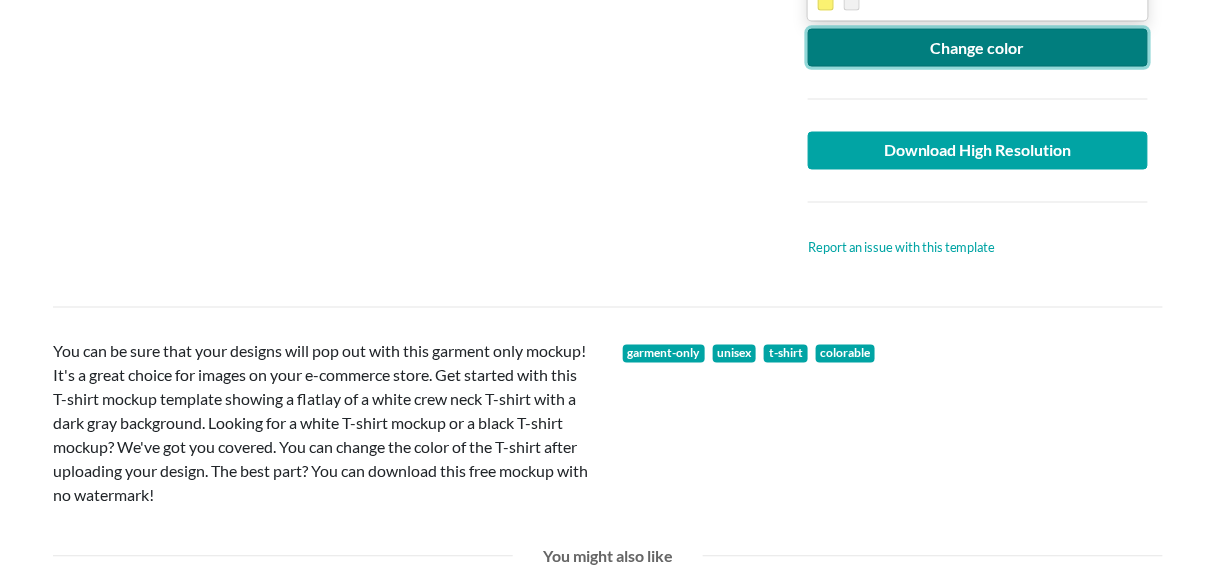 click on "Change color" at bounding box center [978, 48] 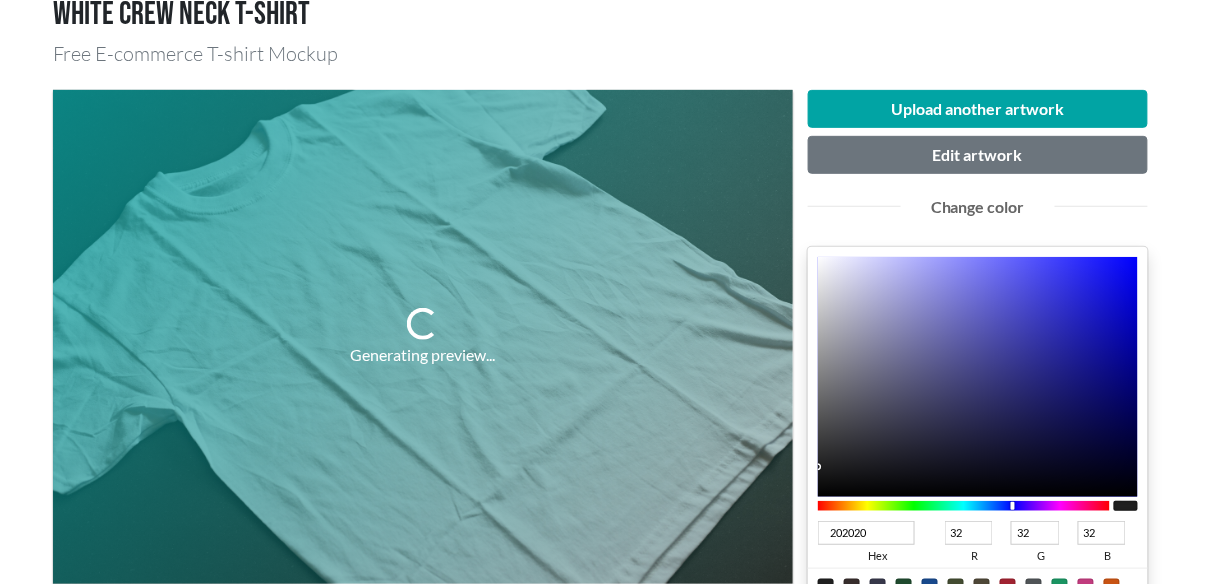 scroll, scrollTop: 133, scrollLeft: 0, axis: vertical 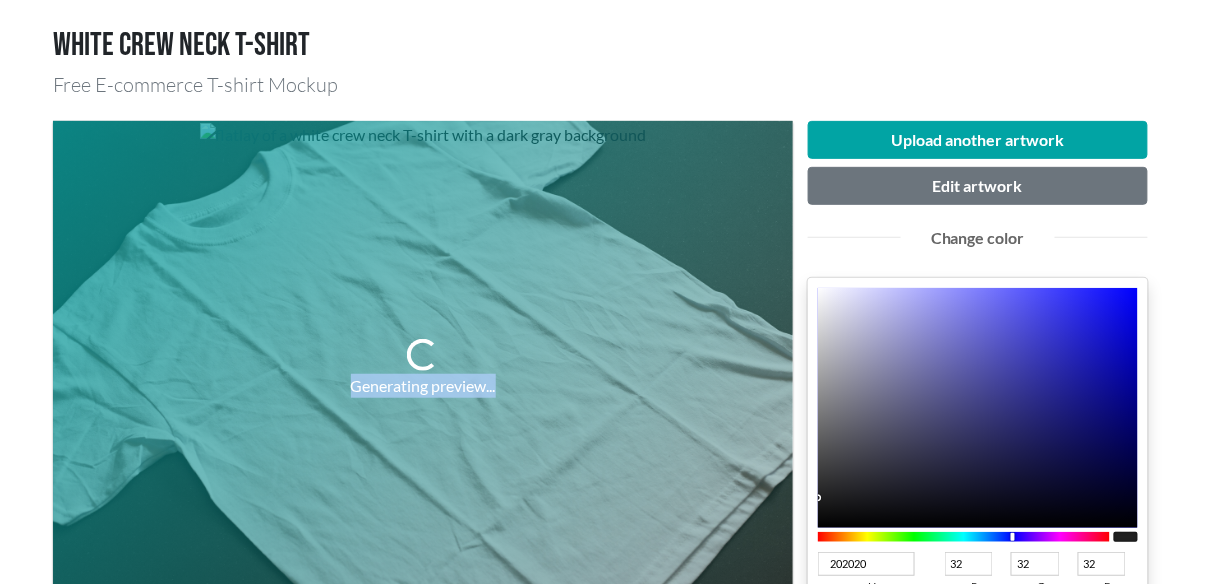 drag, startPoint x: 528, startPoint y: 390, endPoint x: 348, endPoint y: 395, distance: 180.06943 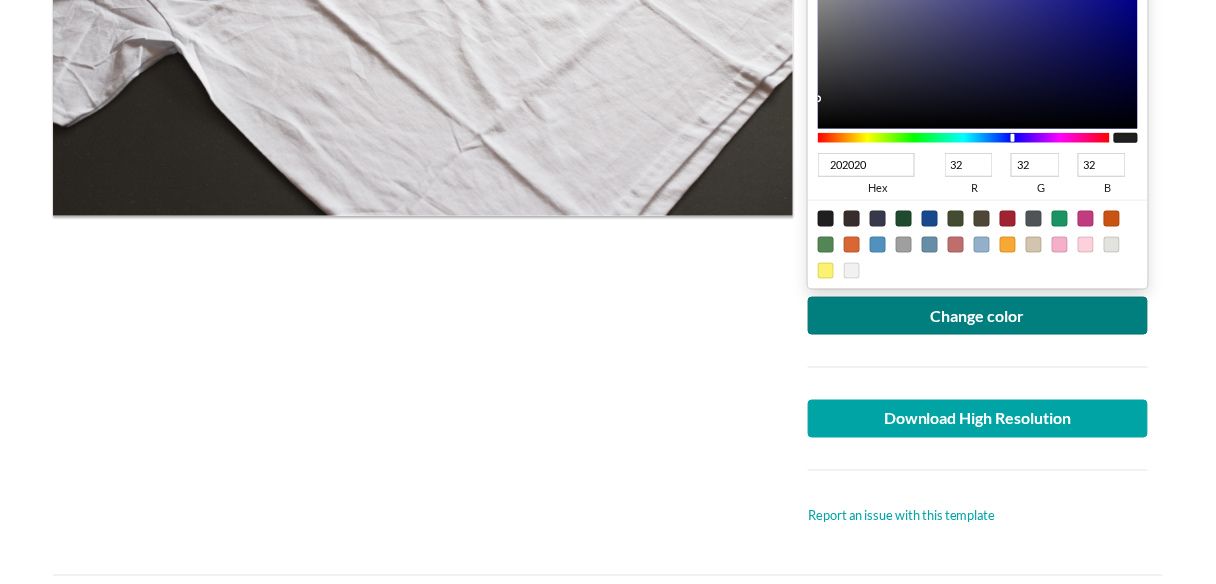 scroll, scrollTop: 533, scrollLeft: 0, axis: vertical 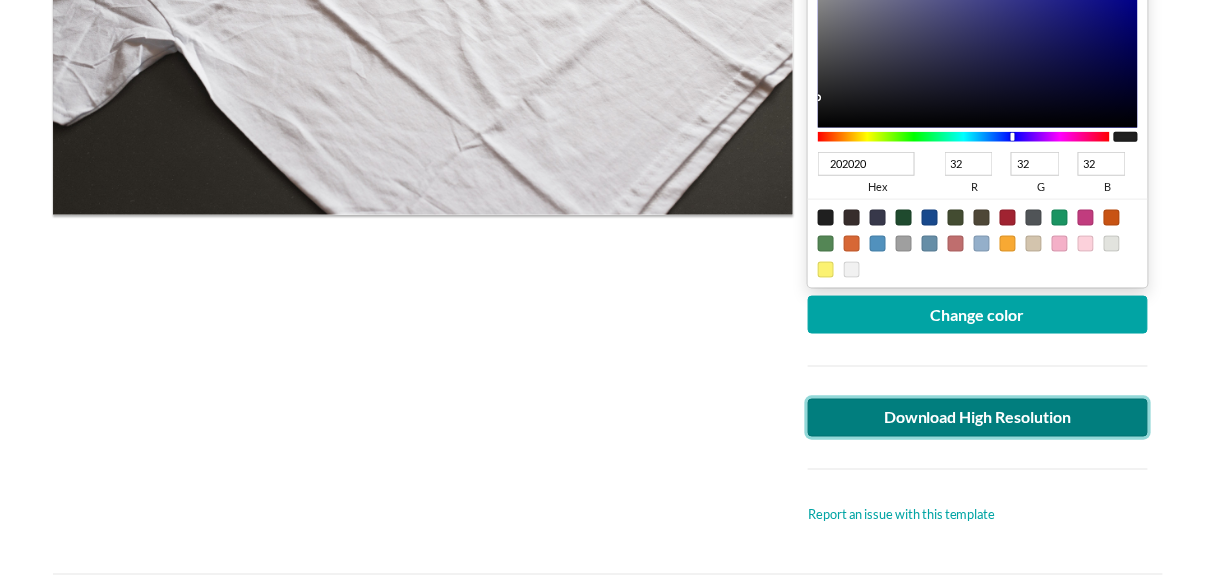 click on "Download High Resolution" at bounding box center (978, 418) 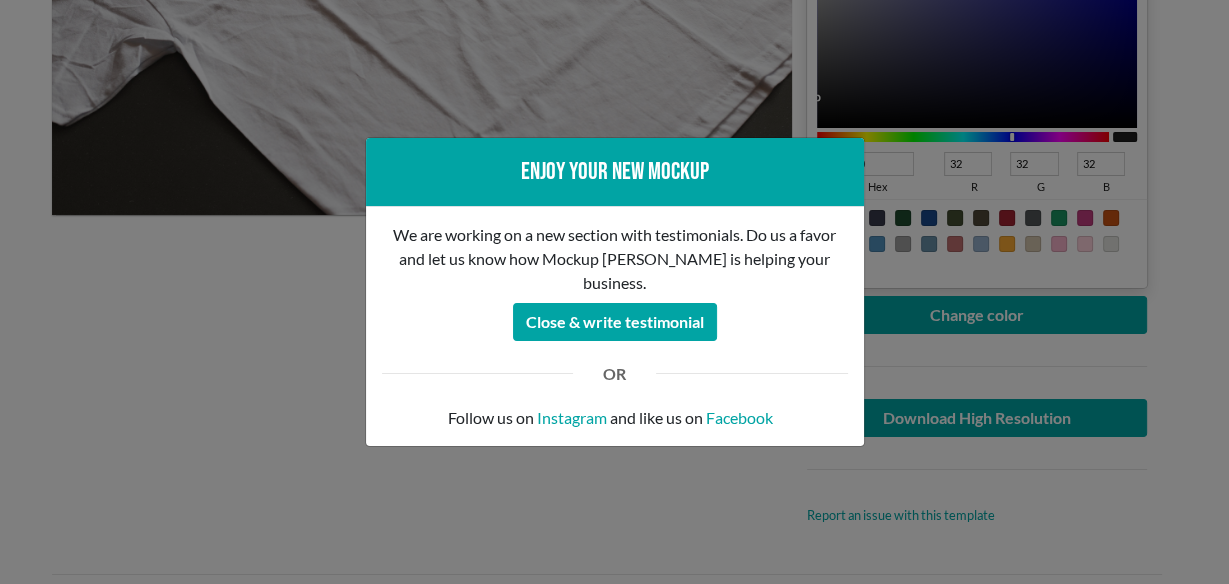 drag, startPoint x: 397, startPoint y: 374, endPoint x: 391, endPoint y: 359, distance: 16.155495 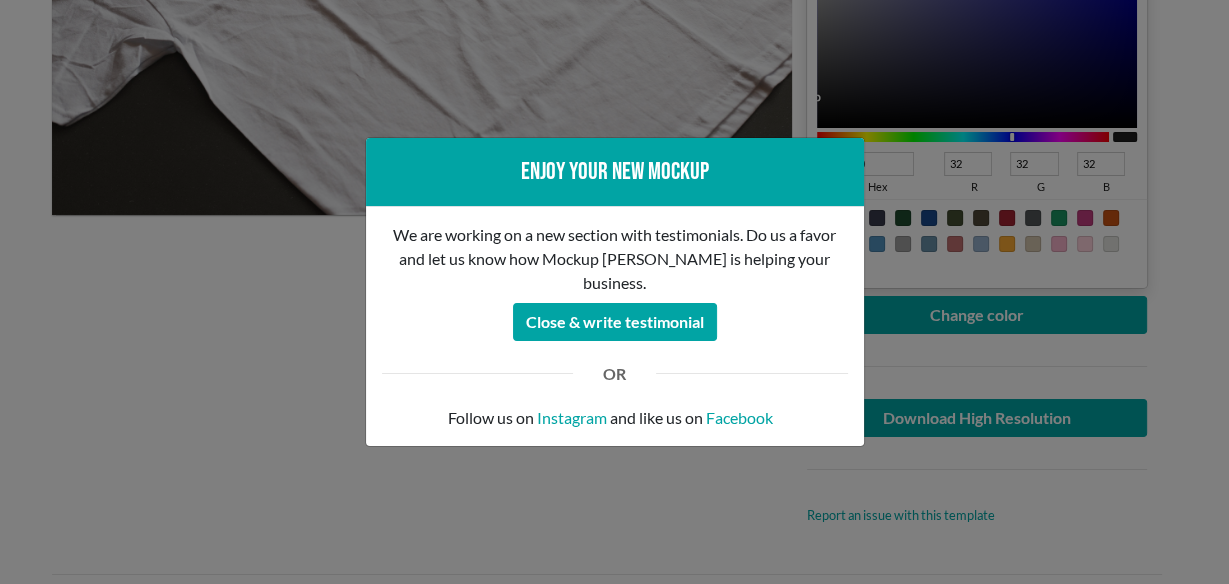 click at bounding box center [478, 373] 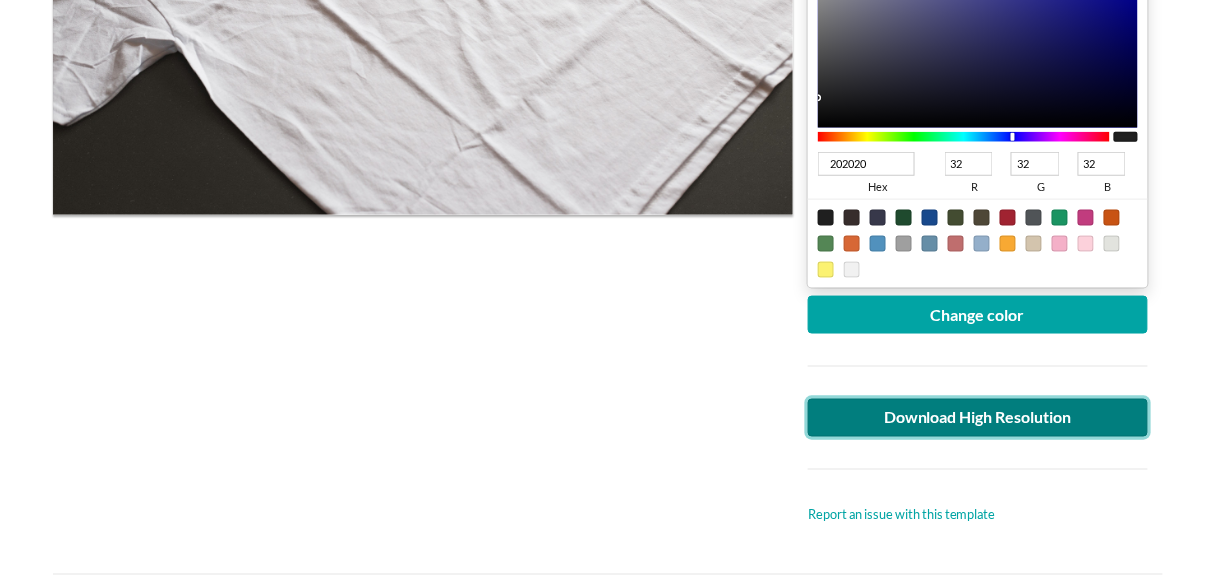 scroll, scrollTop: 133, scrollLeft: 0, axis: vertical 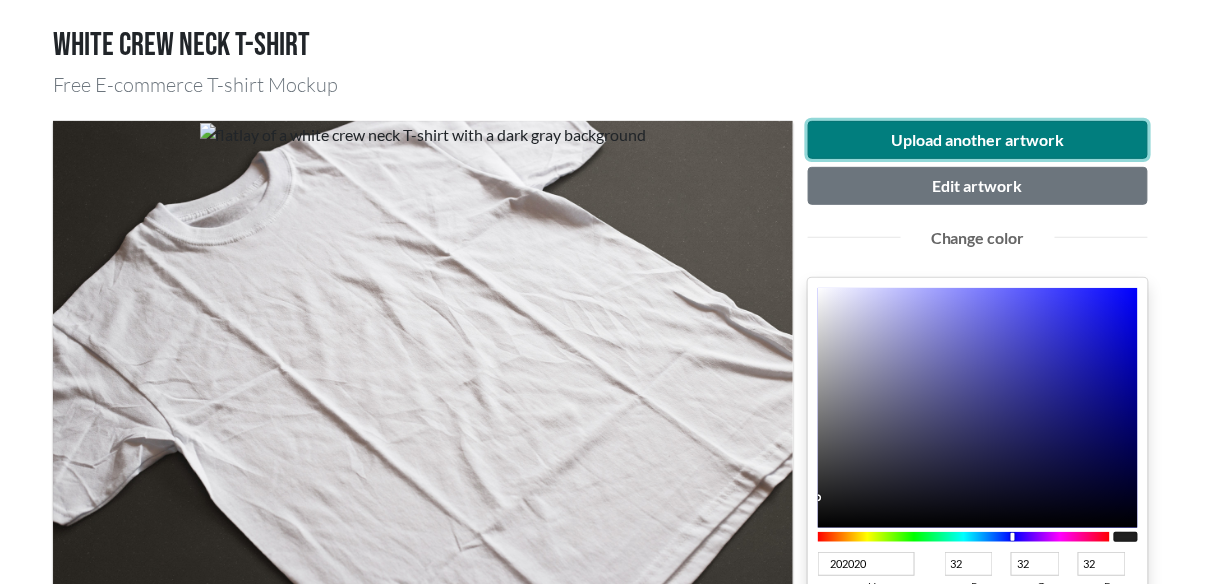 click on "Upload another artwork" at bounding box center [978, 140] 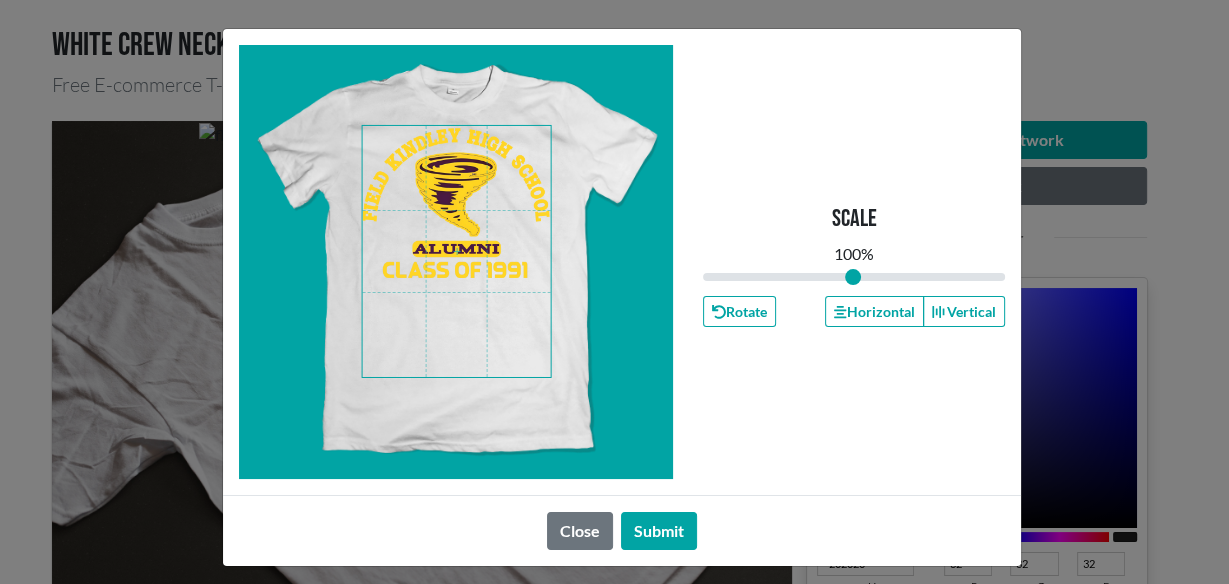 click at bounding box center (457, 251) 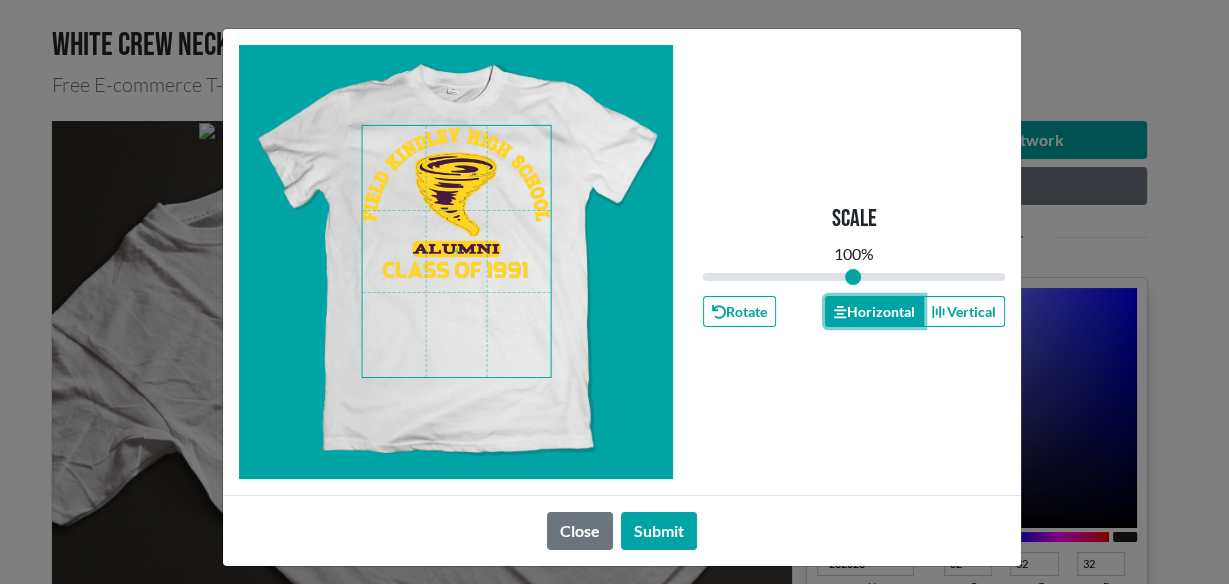 click 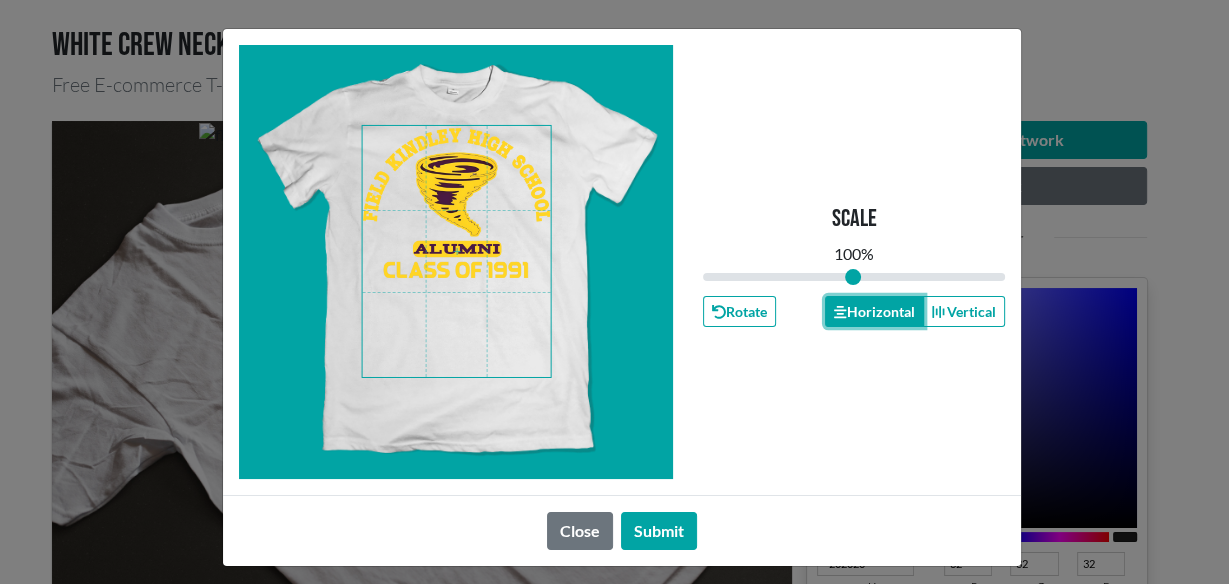 click 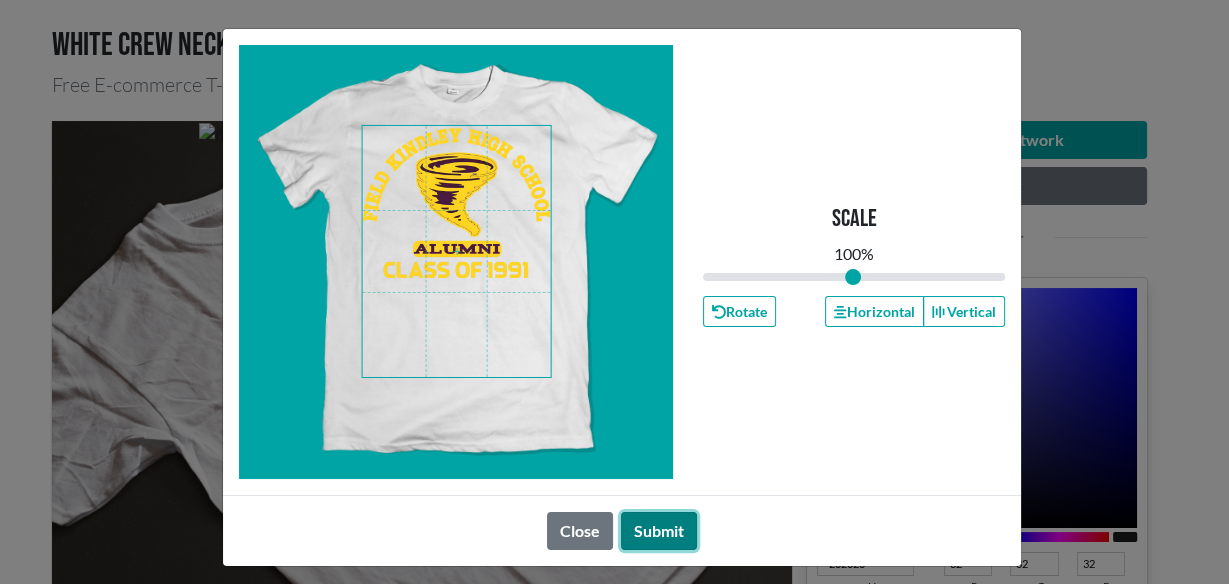 click on "Submit" at bounding box center [659, 531] 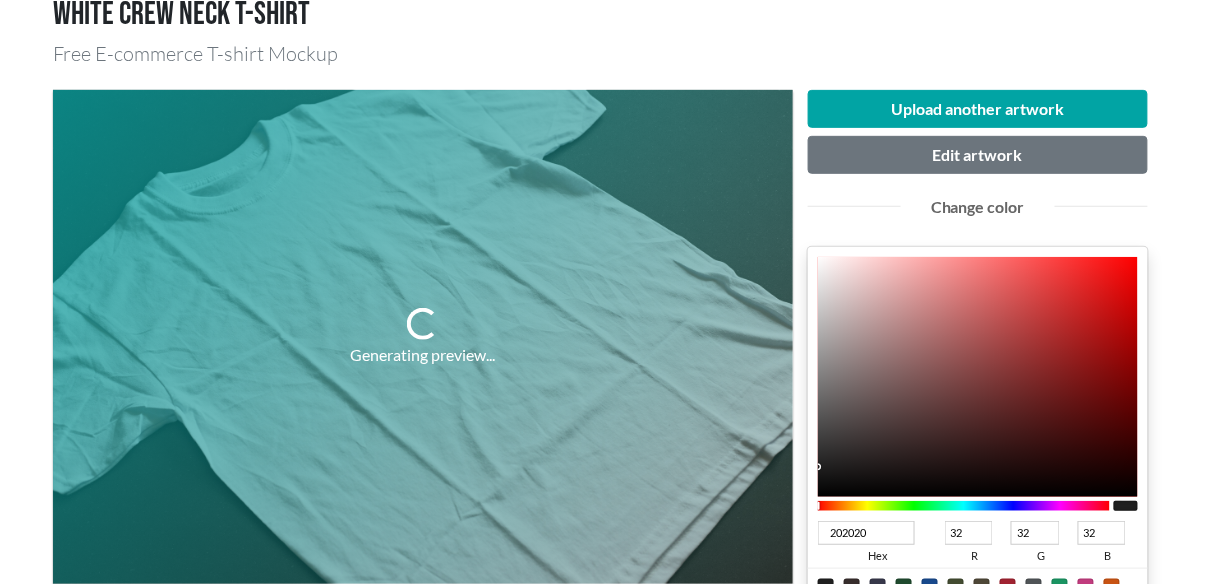 scroll, scrollTop: 133, scrollLeft: 0, axis: vertical 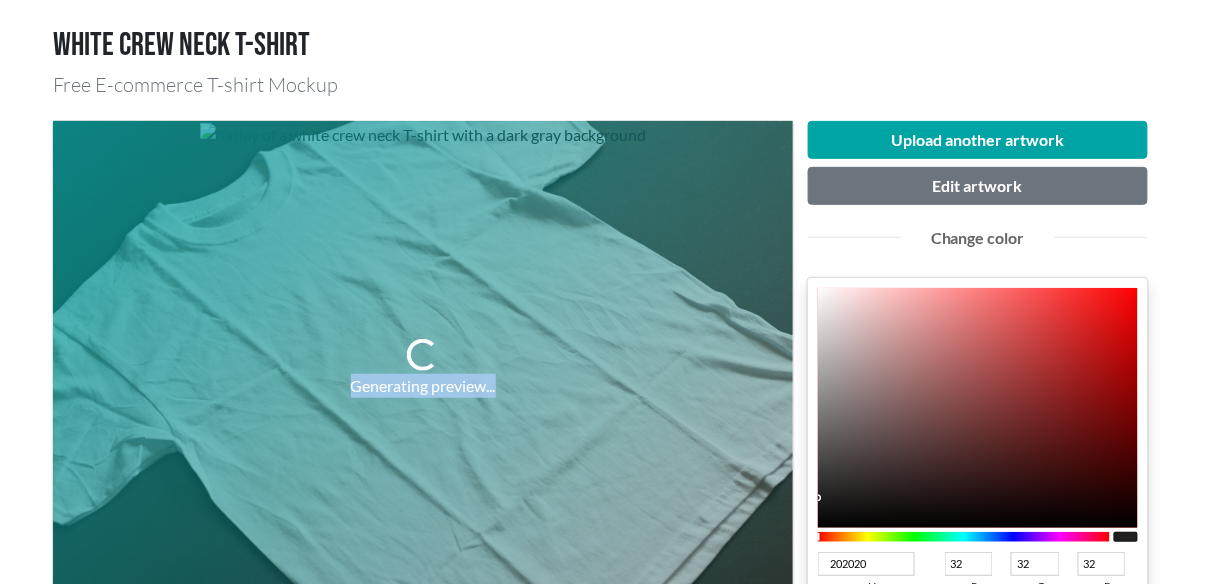 drag, startPoint x: 534, startPoint y: 382, endPoint x: 208, endPoint y: 389, distance: 326.07513 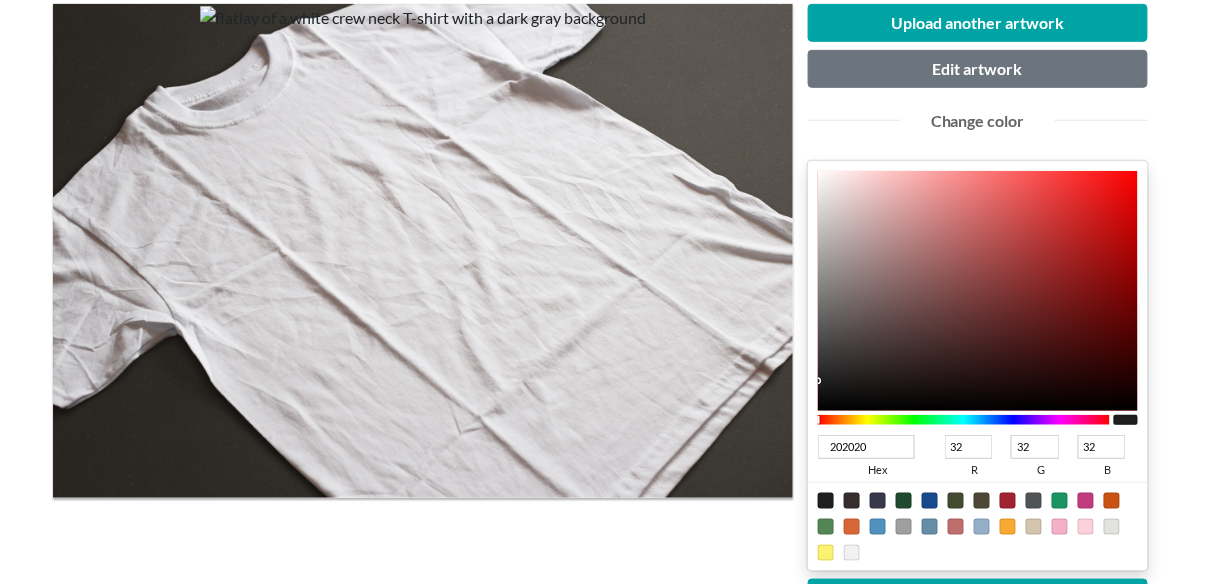 scroll, scrollTop: 266, scrollLeft: 0, axis: vertical 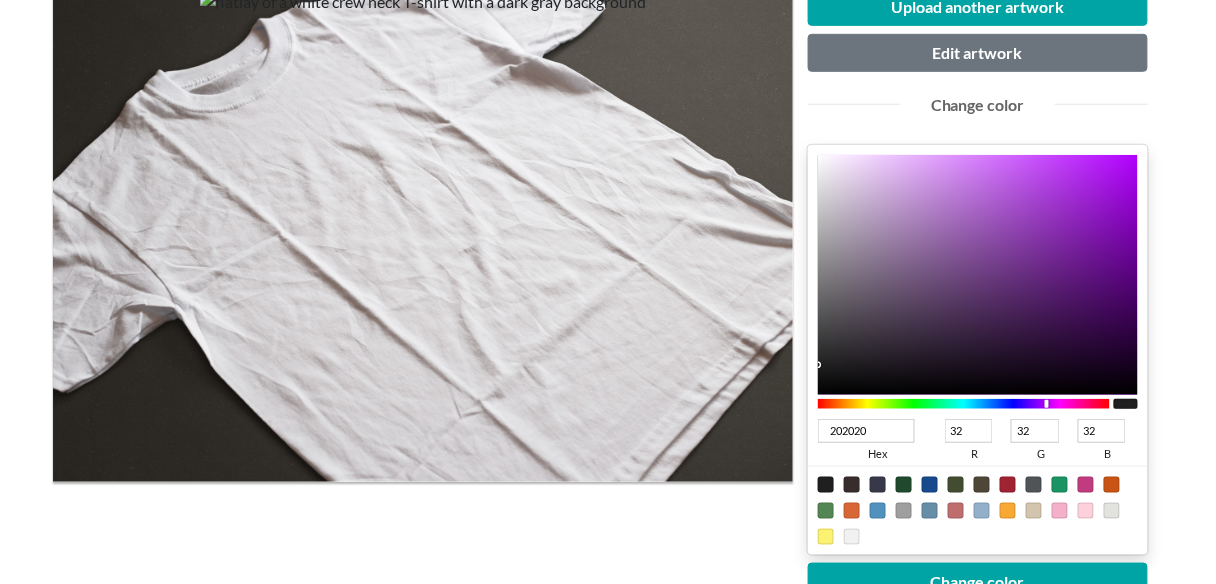 drag, startPoint x: 936, startPoint y: 402, endPoint x: 1047, endPoint y: 406, distance: 111.07205 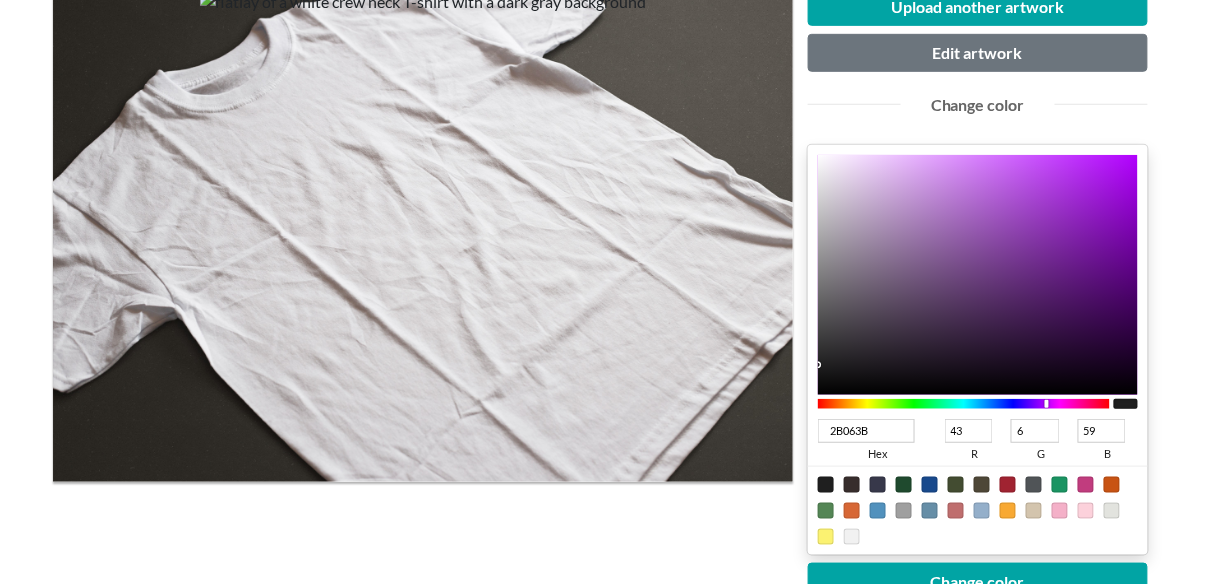 click at bounding box center (978, 275) 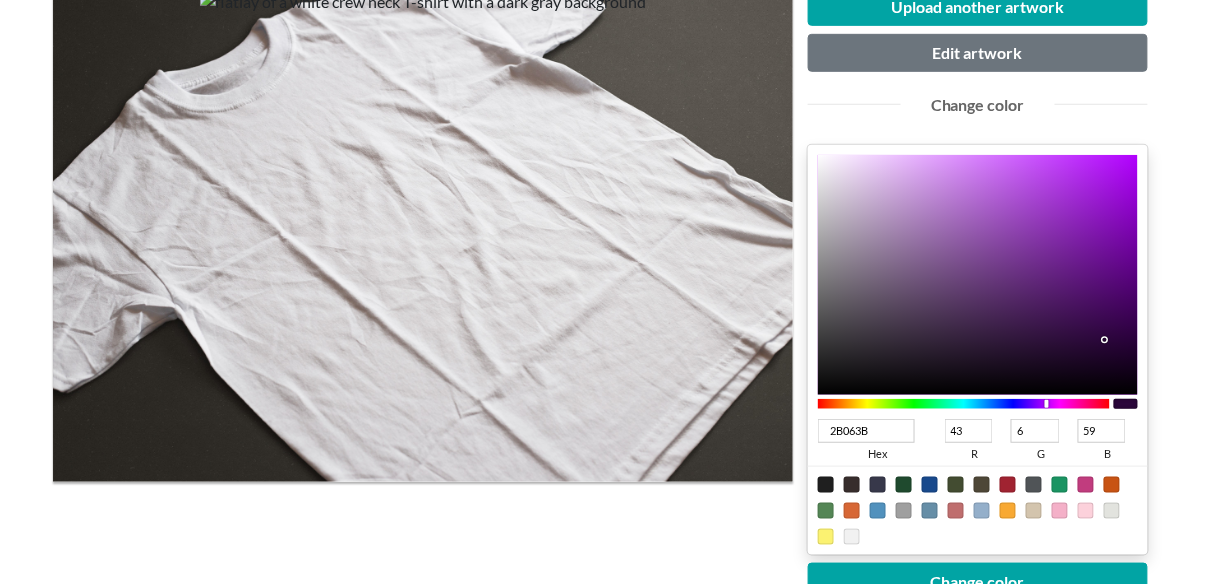 type on "2A0939" 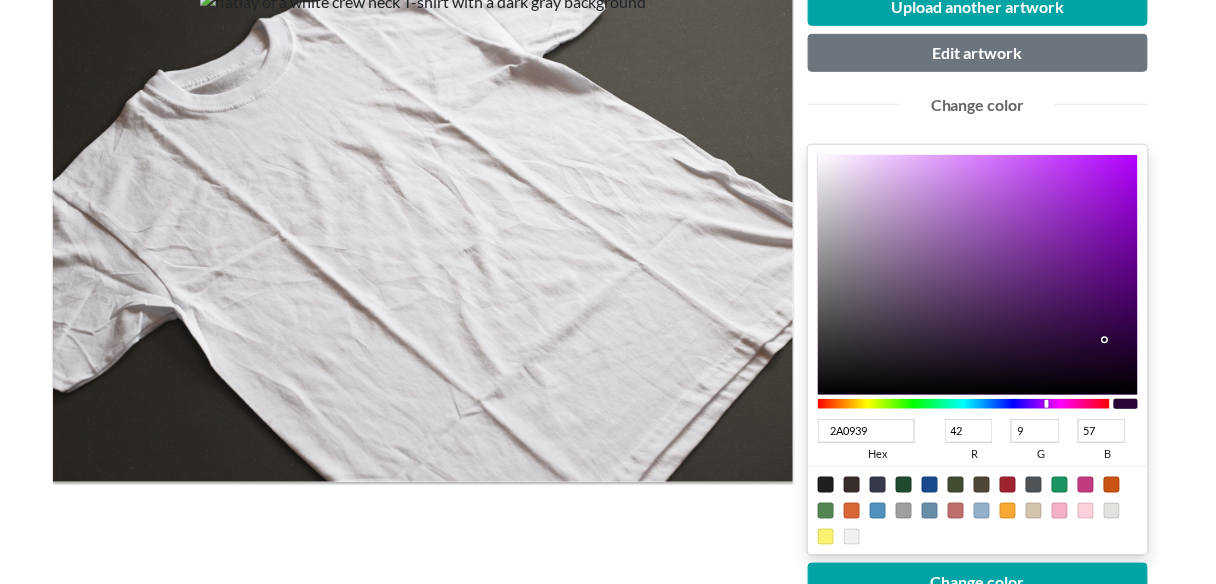 click at bounding box center [978, 275] 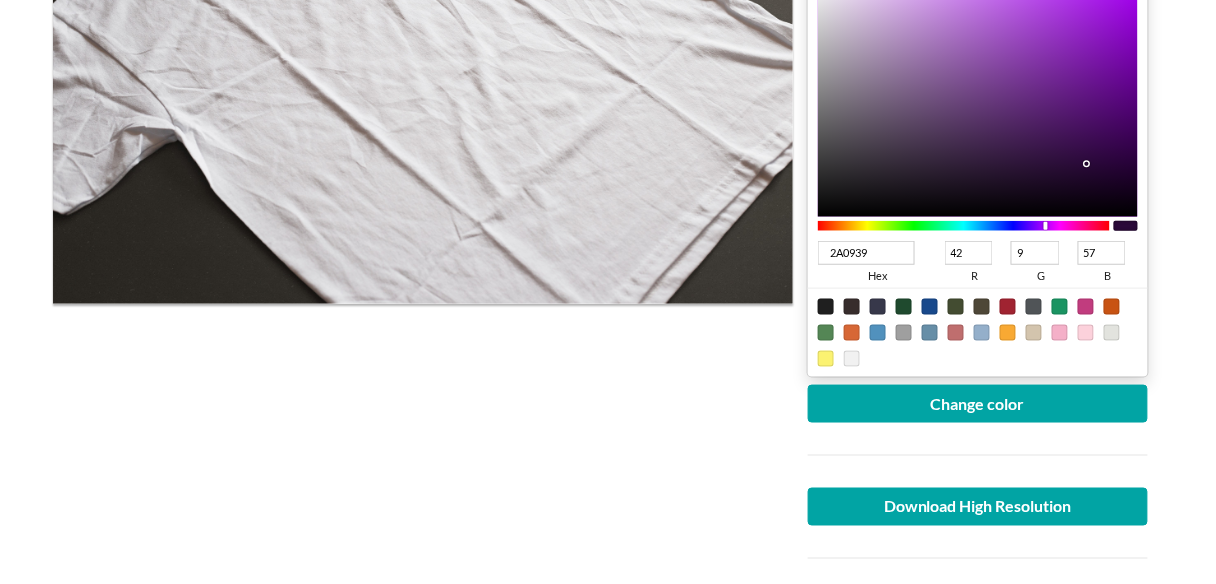 scroll, scrollTop: 533, scrollLeft: 0, axis: vertical 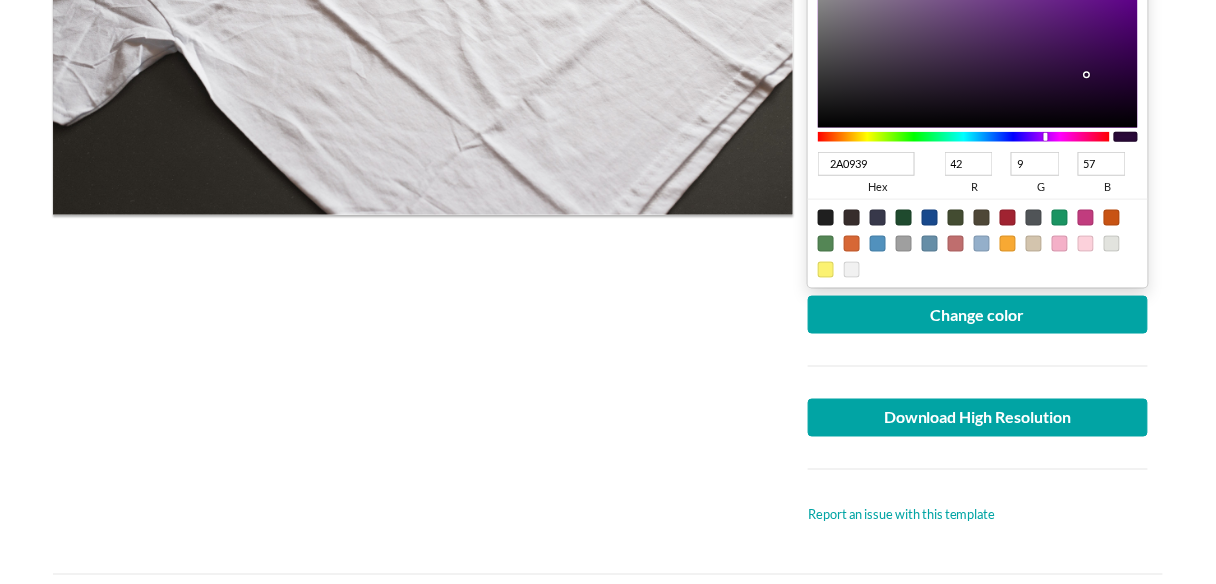 click at bounding box center (978, 366) 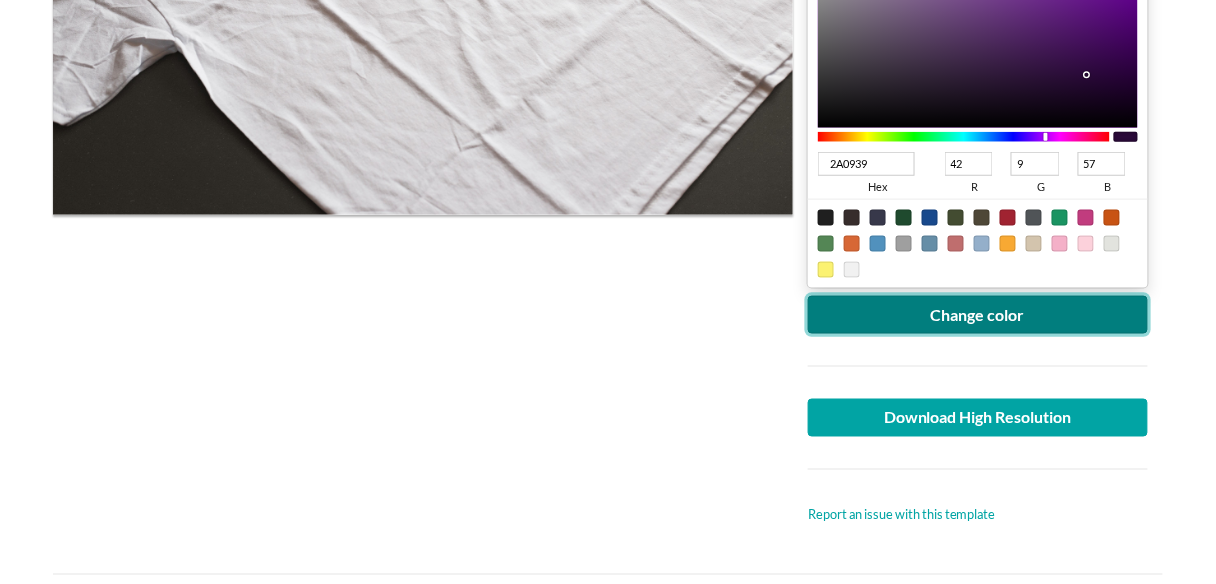 click on "Change color" at bounding box center (978, 315) 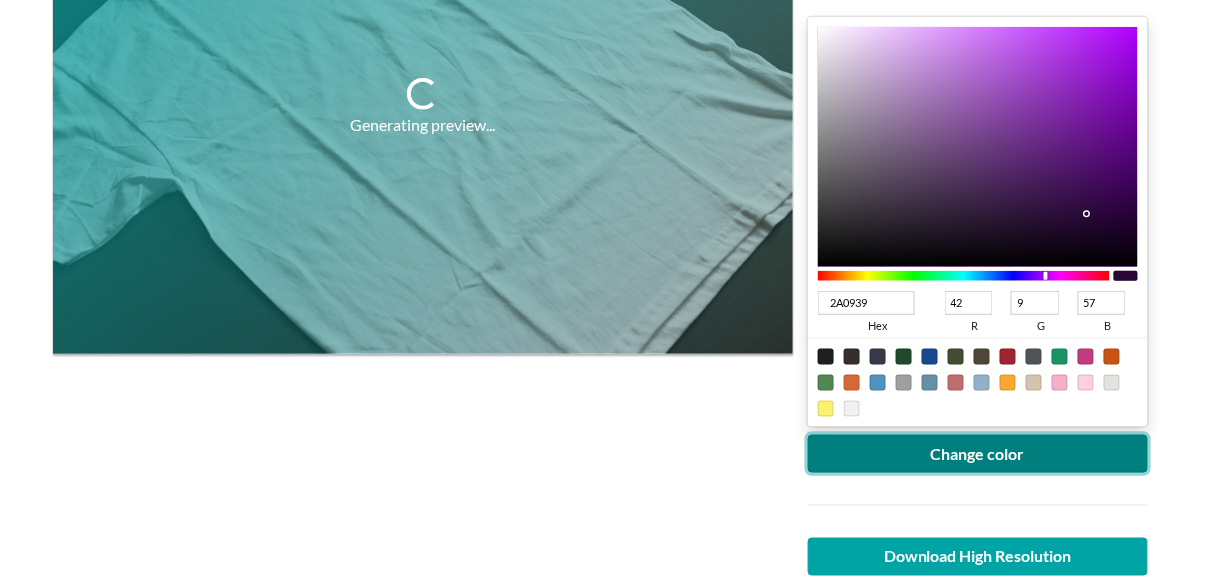 scroll, scrollTop: 266, scrollLeft: 0, axis: vertical 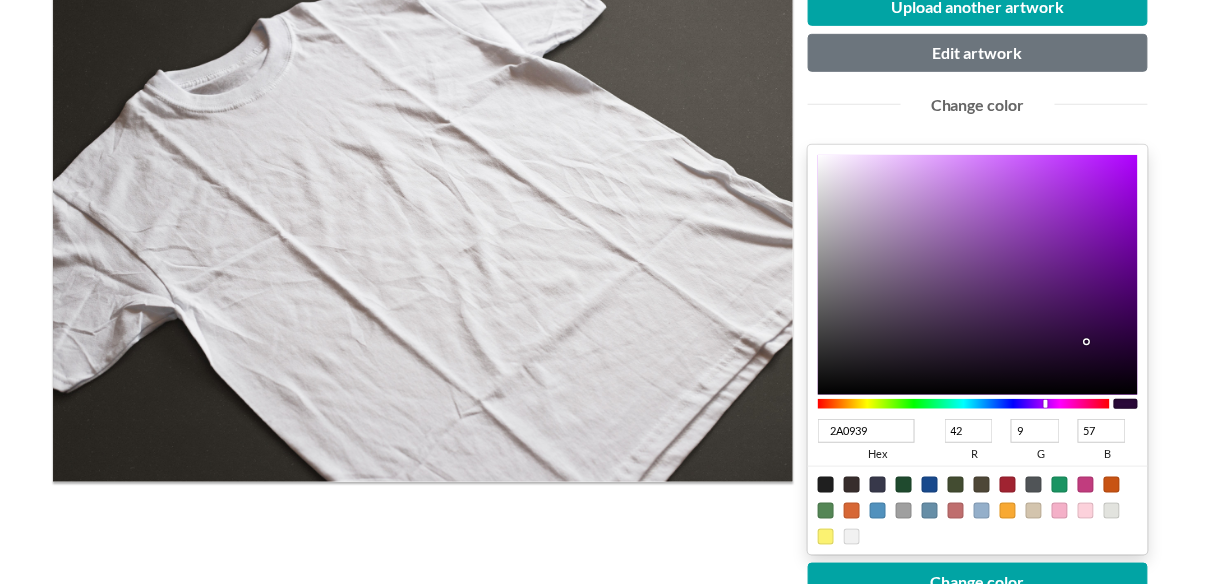 type on "23072F" 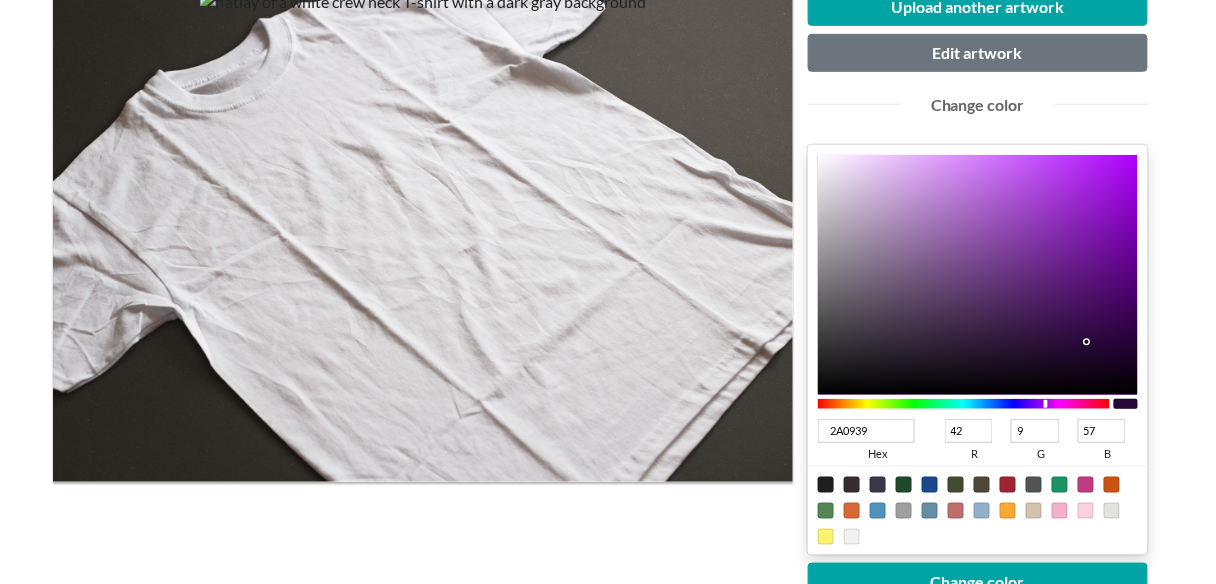 type on "7" 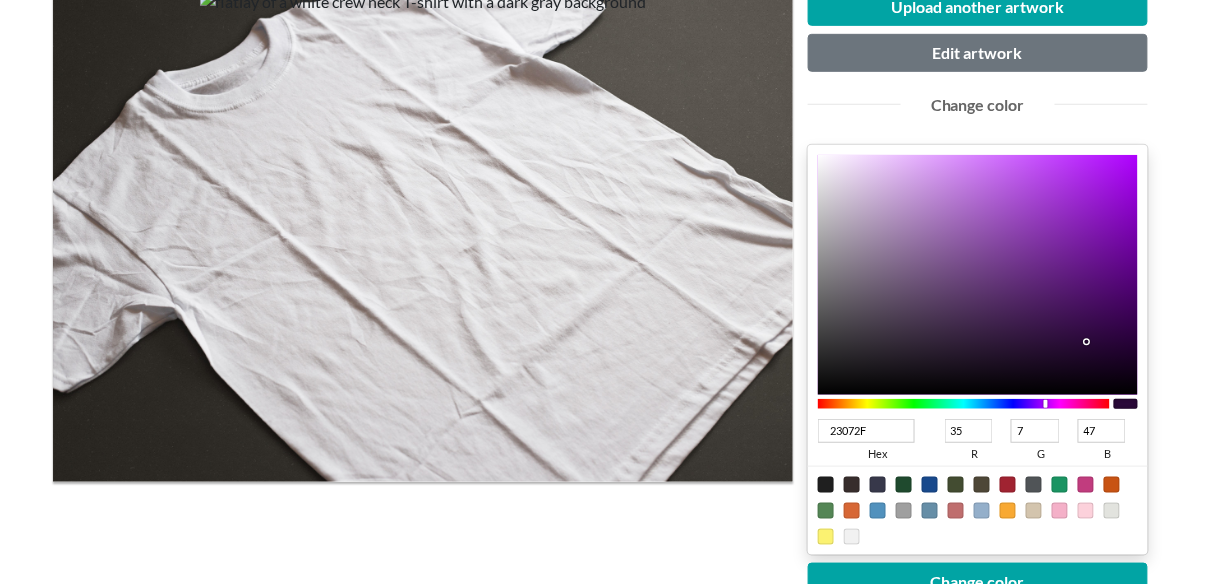 click at bounding box center [978, 275] 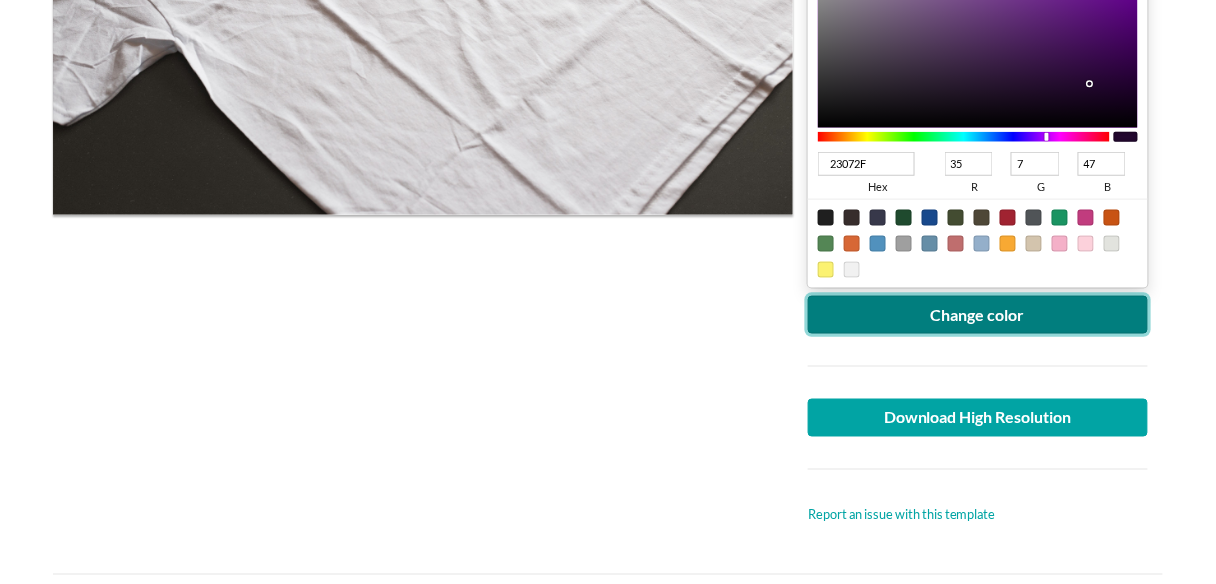 click on "Change color" at bounding box center (978, 315) 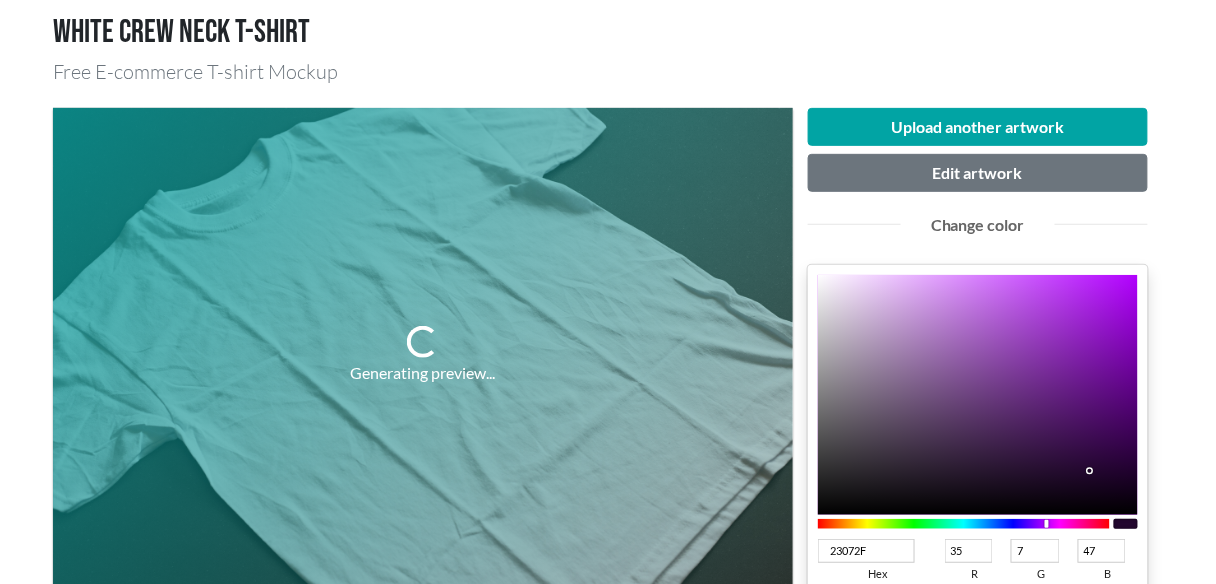 scroll, scrollTop: 133, scrollLeft: 0, axis: vertical 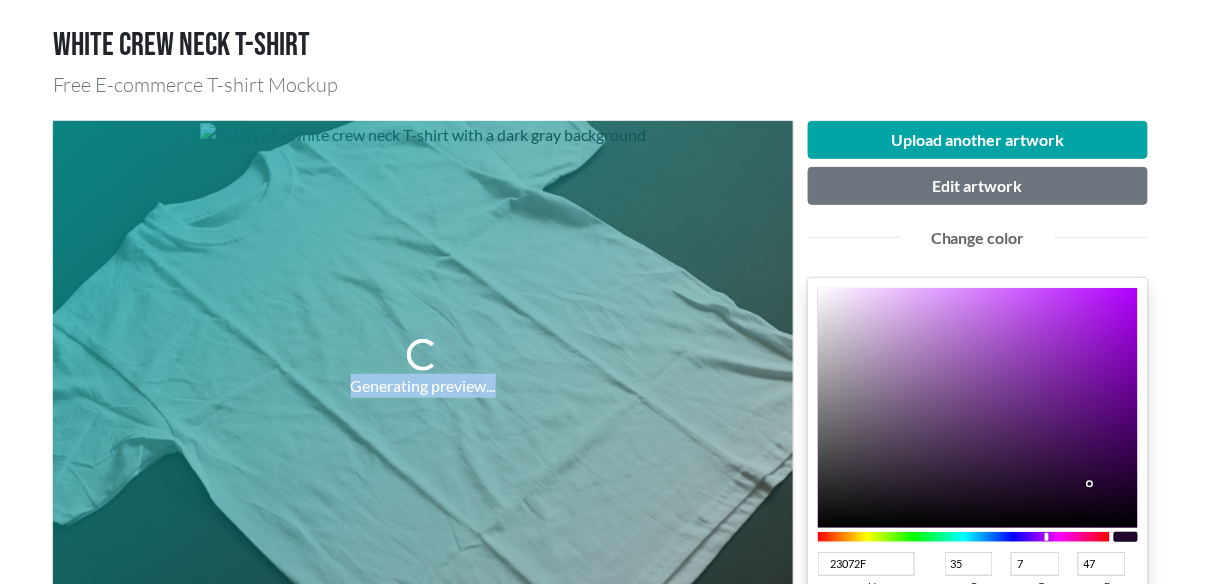 drag, startPoint x: 355, startPoint y: 388, endPoint x: 265, endPoint y: 388, distance: 90 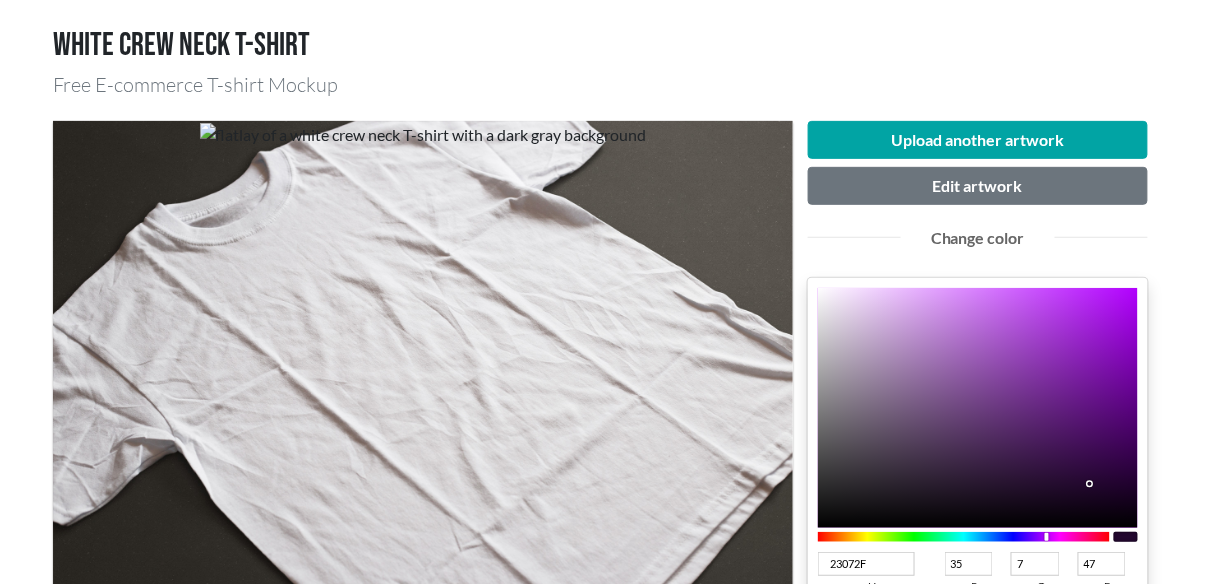 click on "23072F hex 35 r 7 g 47 b 100 a" at bounding box center (978, 483) 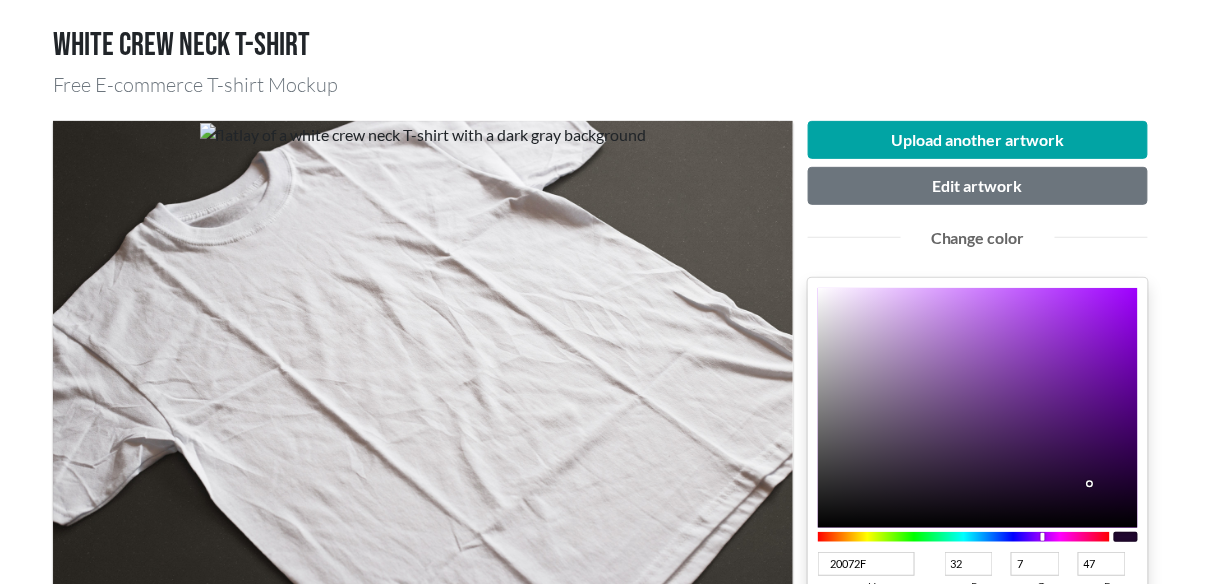 type on "21072F" 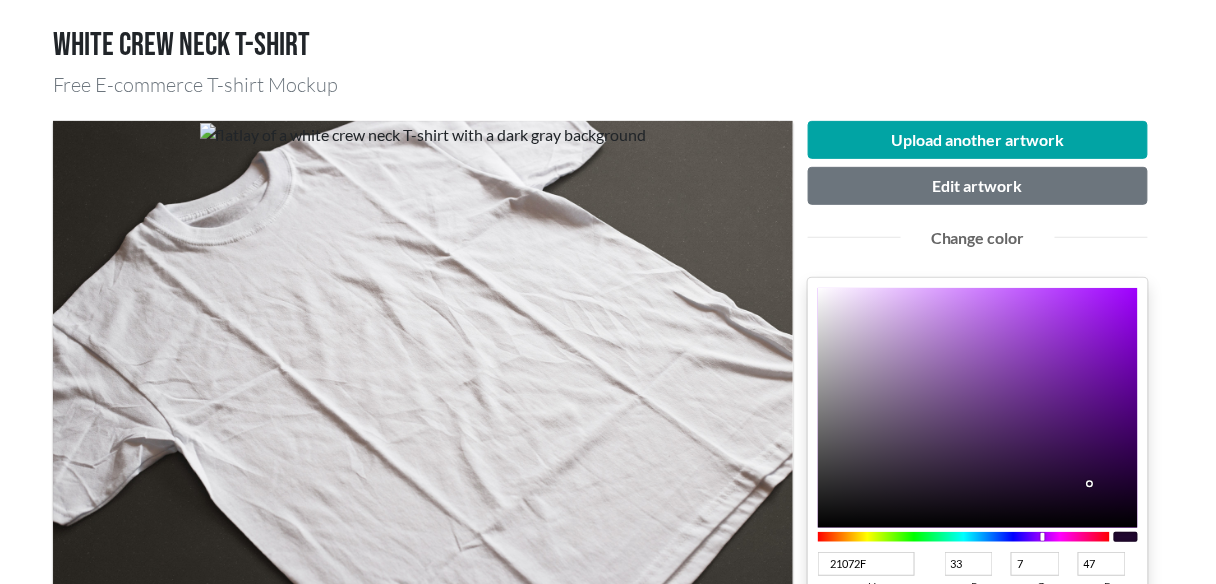 type on "23072F" 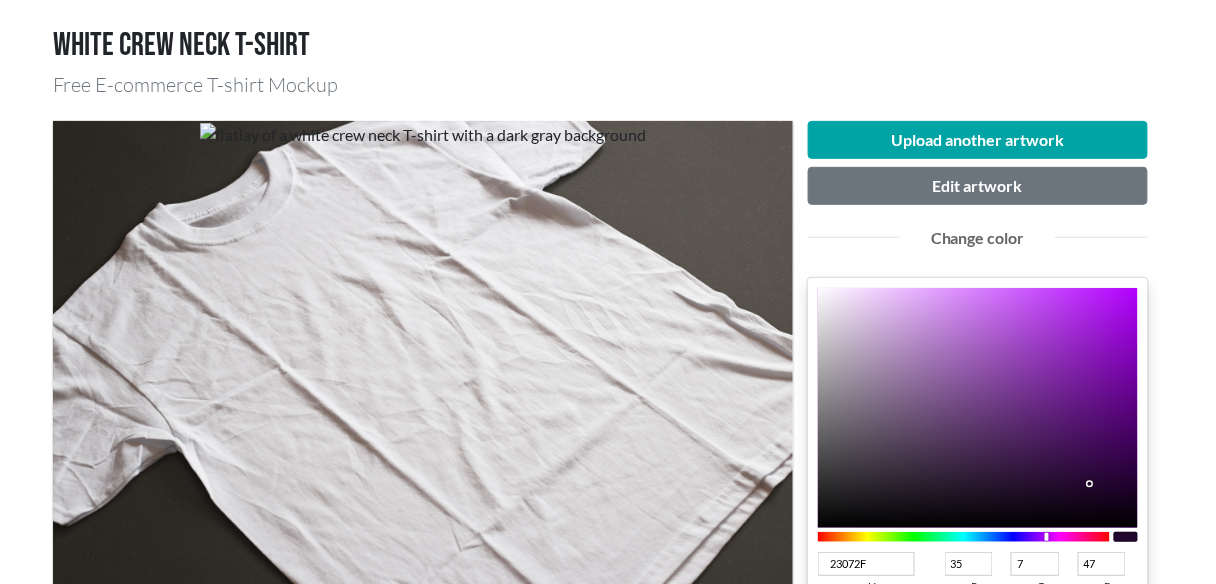 type on "2B072F" 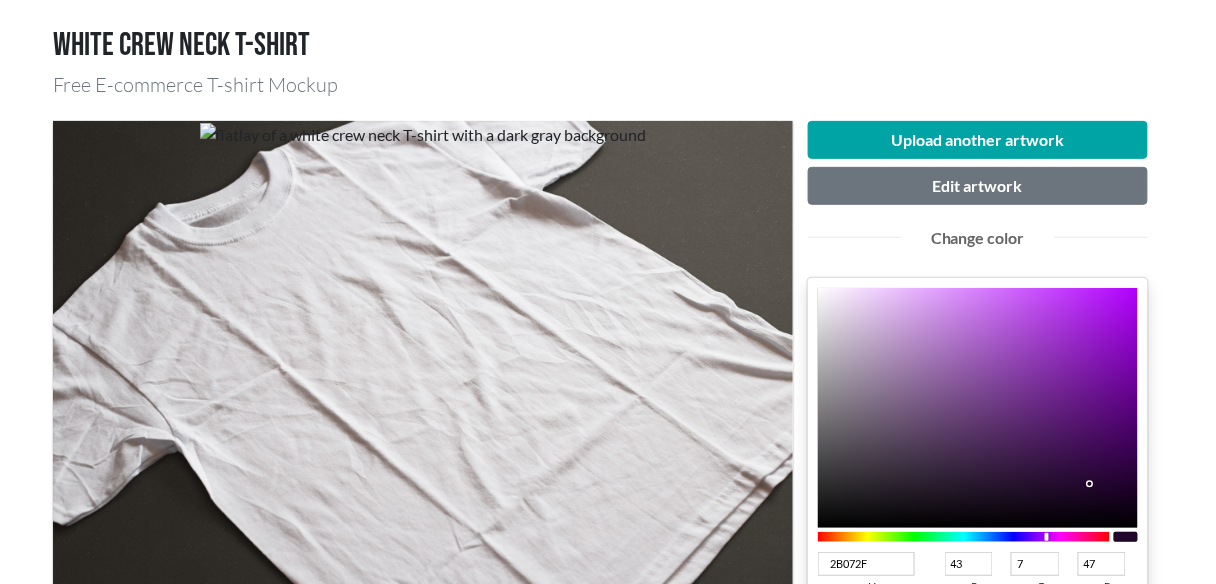 type on "2A072F" 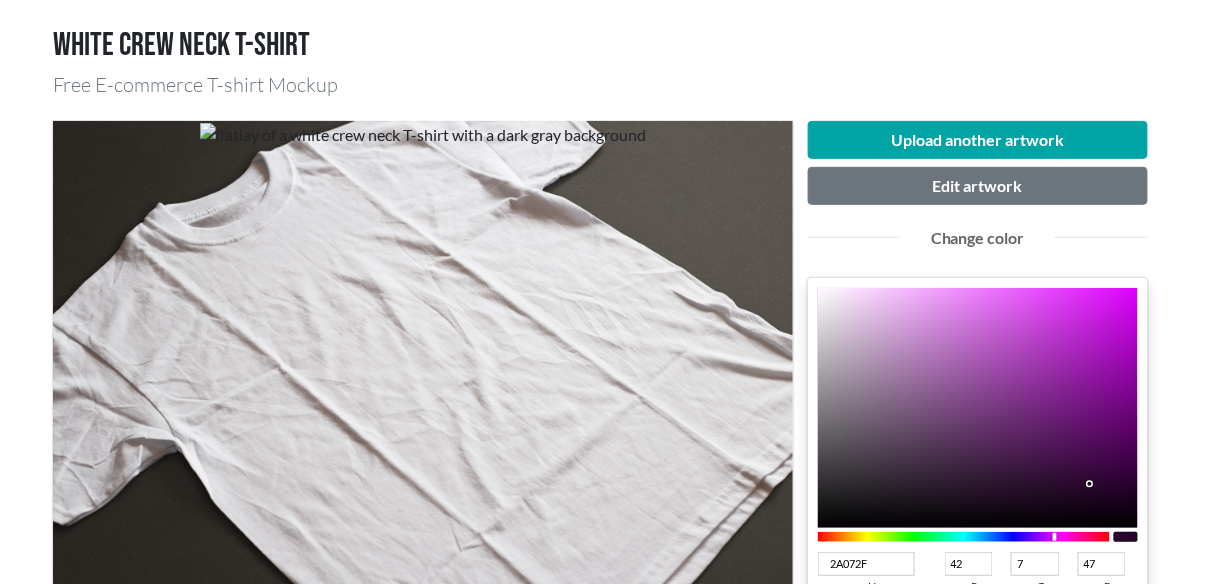 type on "29072F" 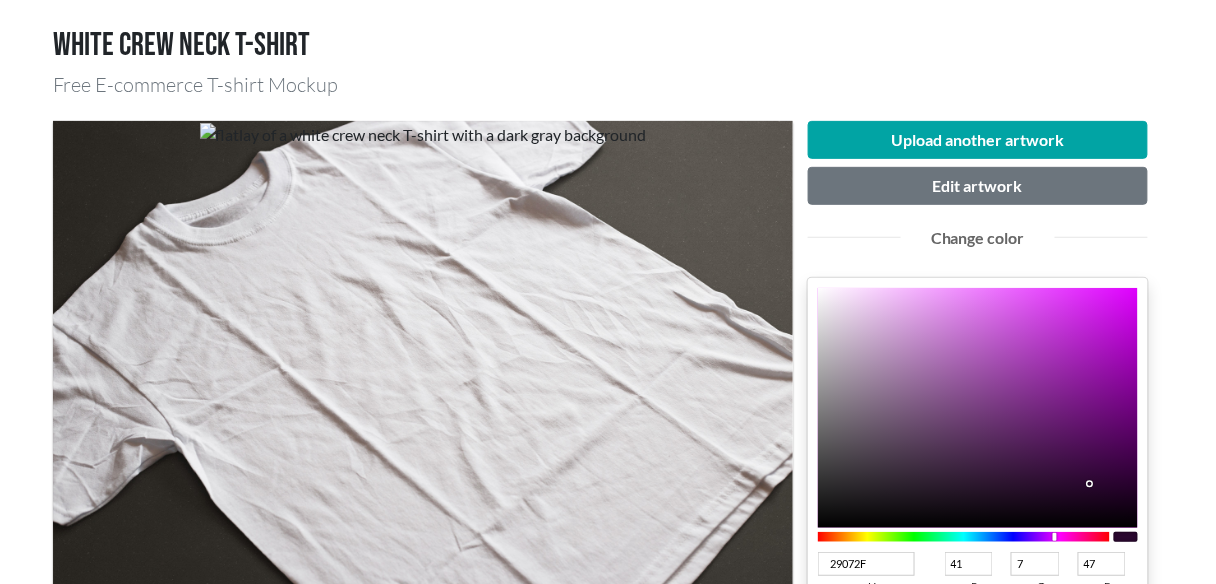 type on "28072F" 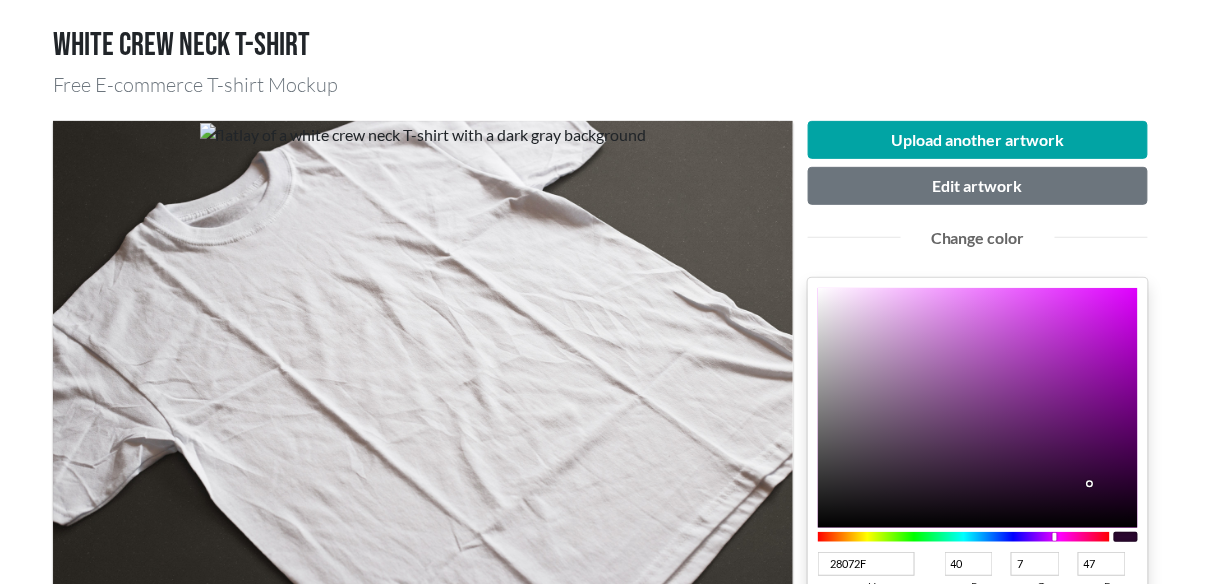 type on "27072F" 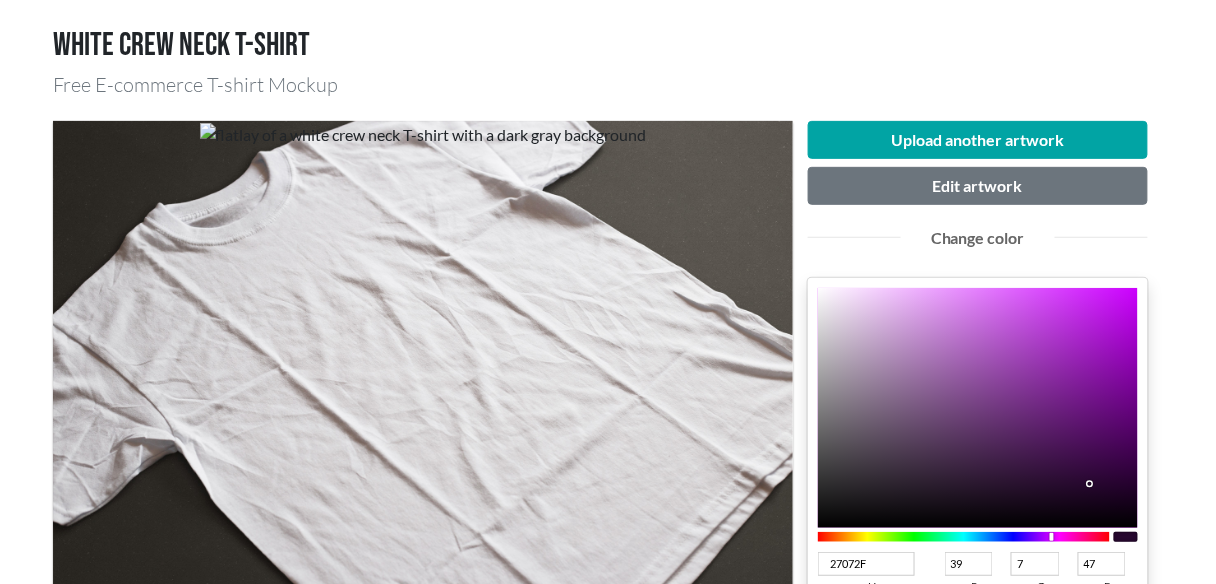 type on "25072F" 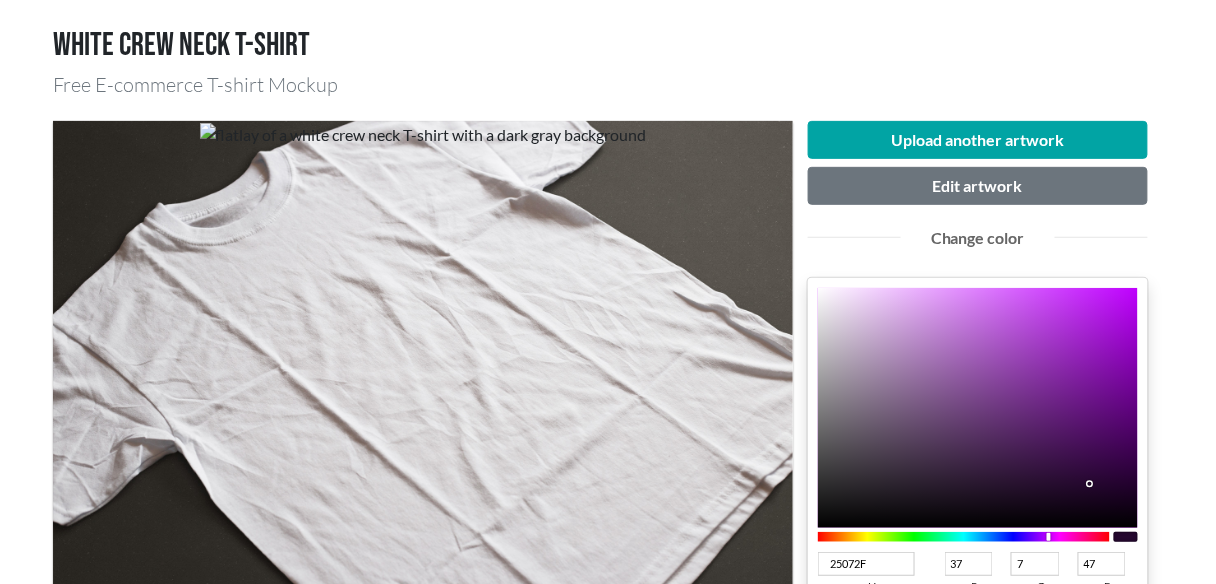 click at bounding box center (1049, 537) 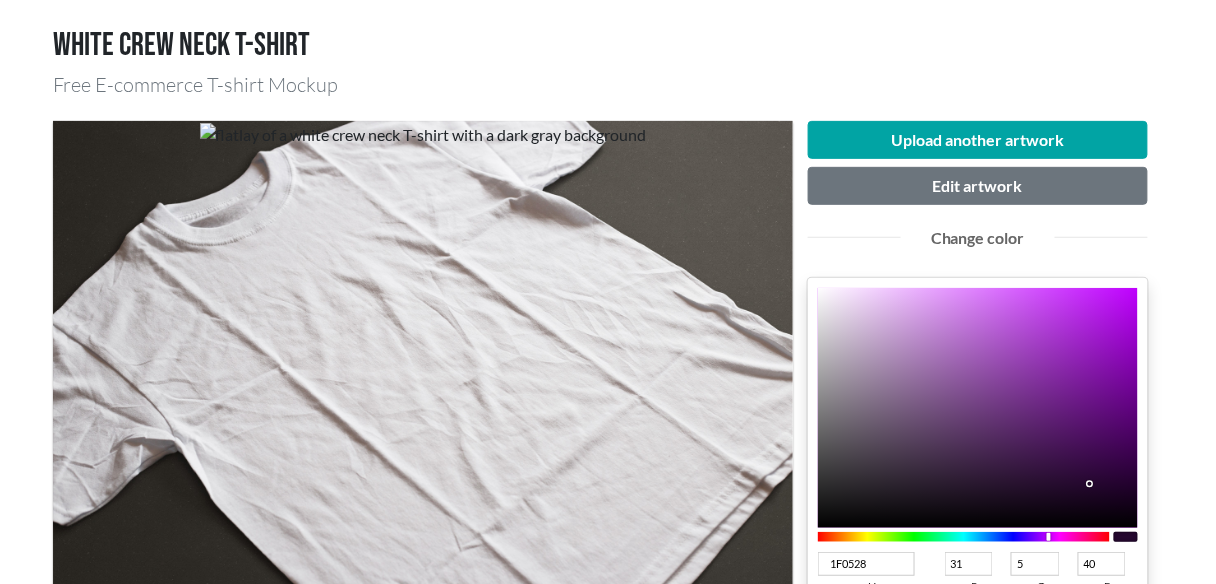 click at bounding box center (978, 408) 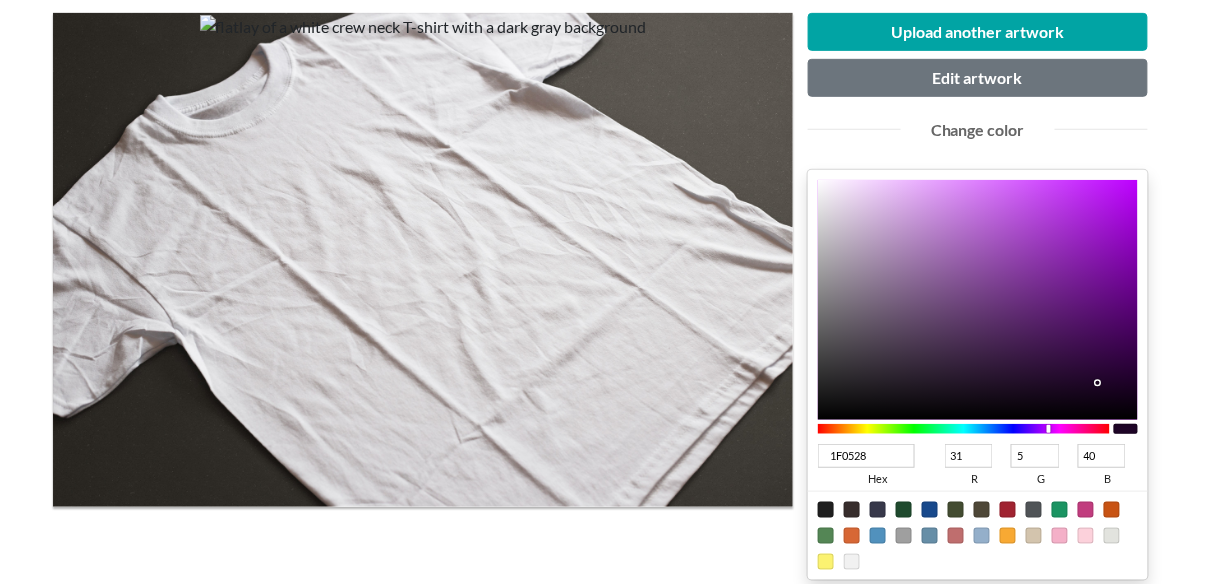 scroll, scrollTop: 400, scrollLeft: 0, axis: vertical 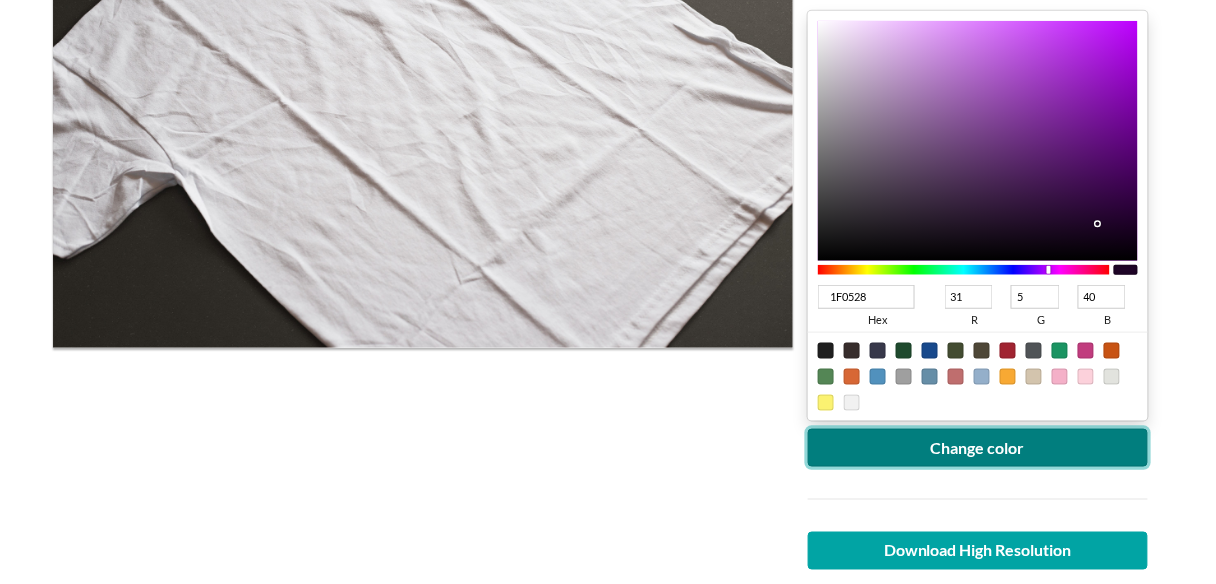click on "Change color" at bounding box center (978, 448) 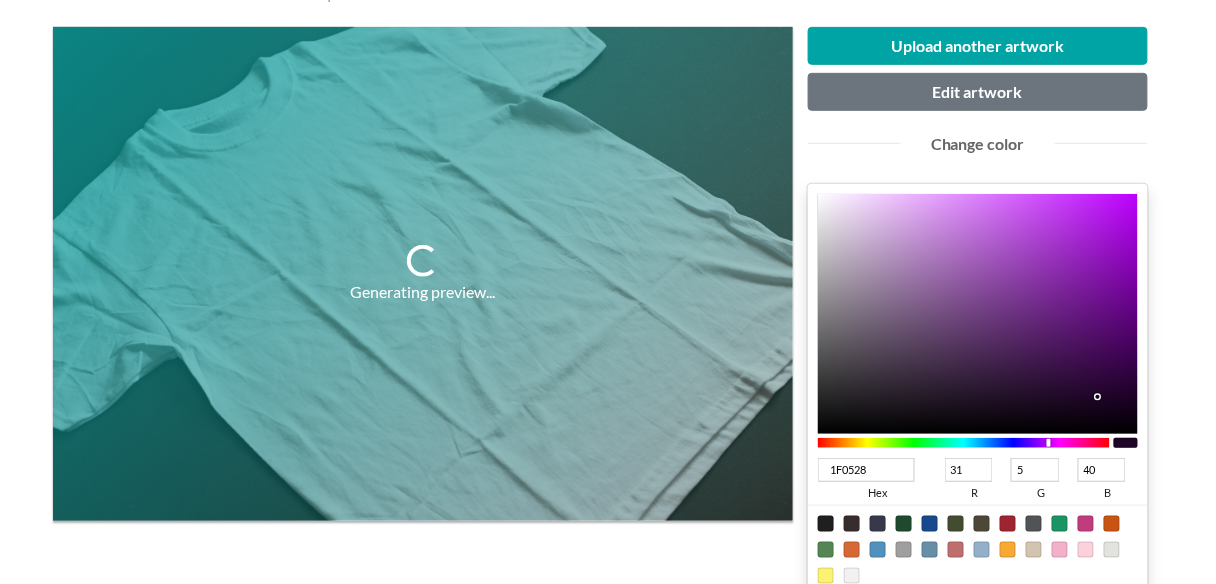 scroll, scrollTop: 133, scrollLeft: 0, axis: vertical 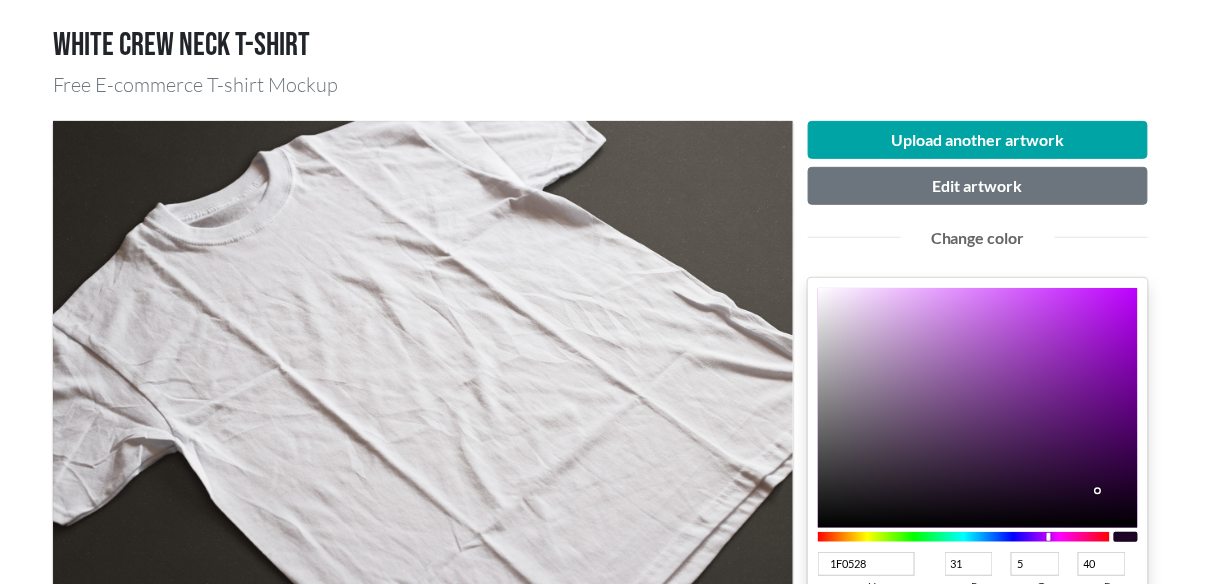 type on "1C0425" 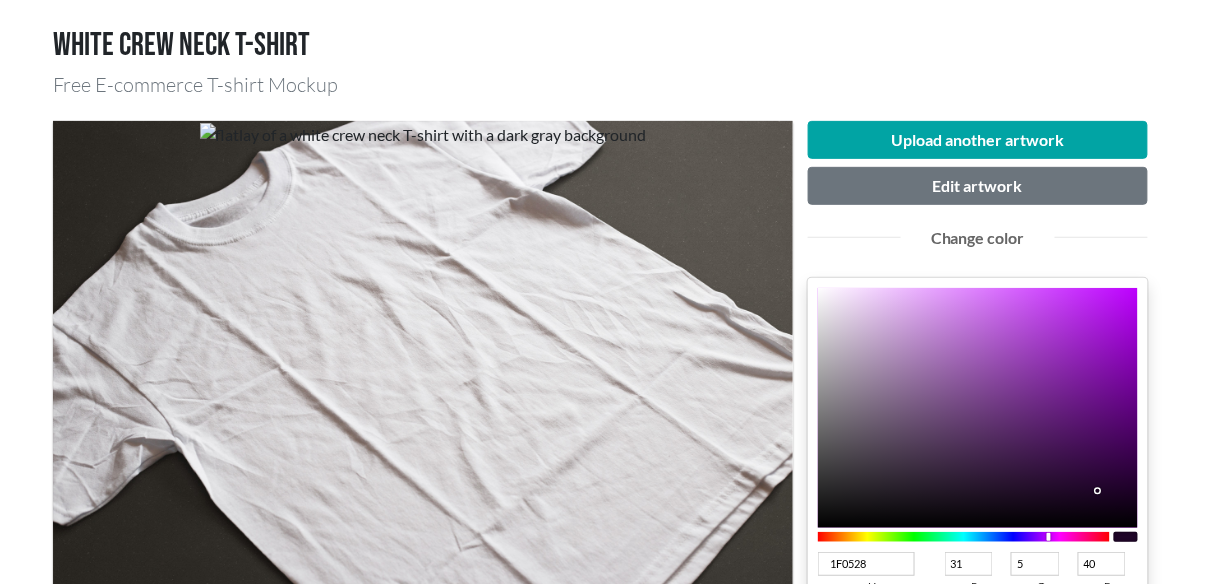type on "28" 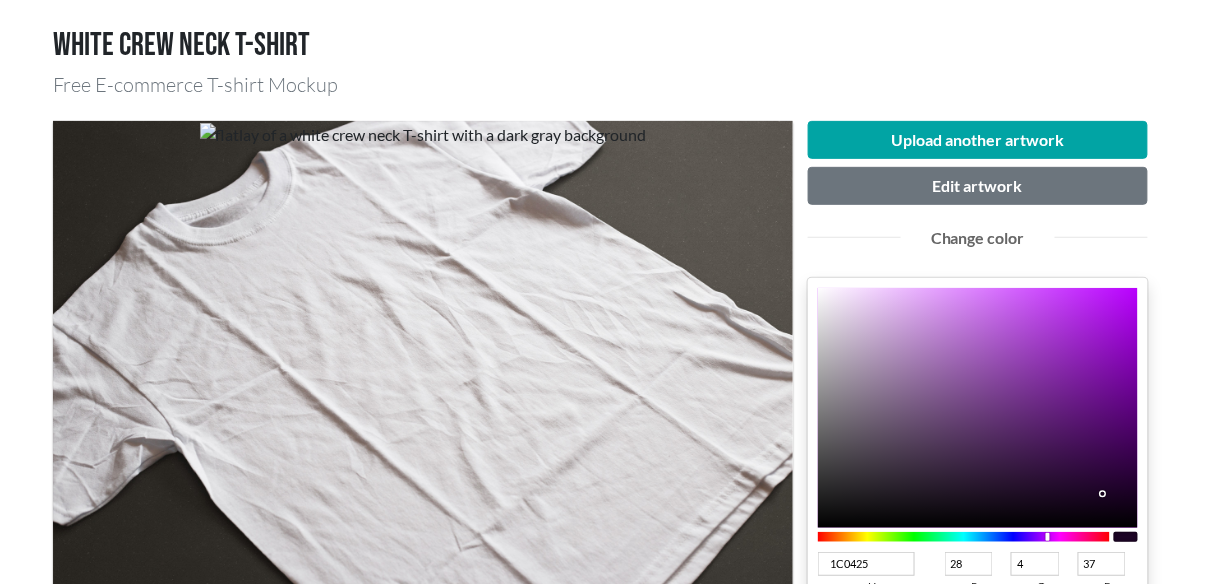 click at bounding box center [1105, 496] 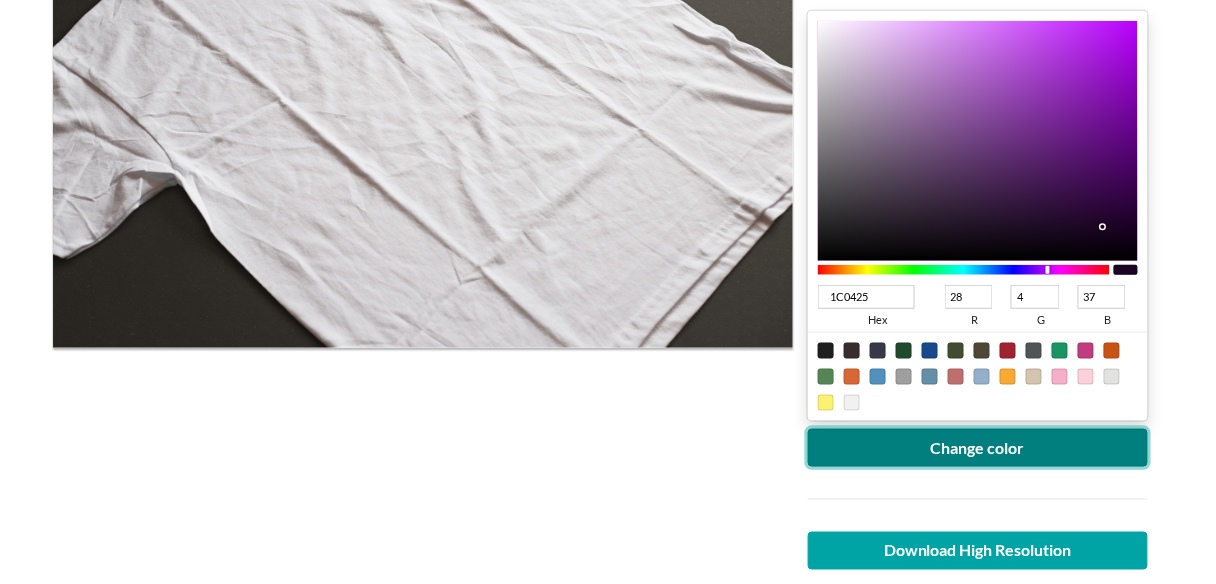 click on "Change color" at bounding box center (978, 448) 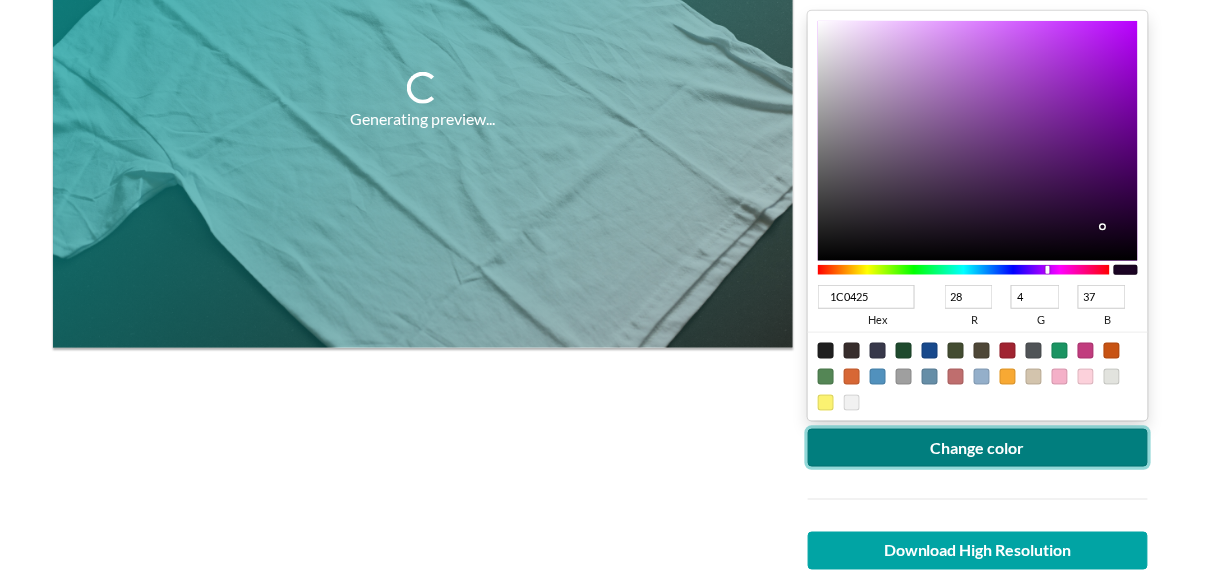 scroll, scrollTop: 133, scrollLeft: 0, axis: vertical 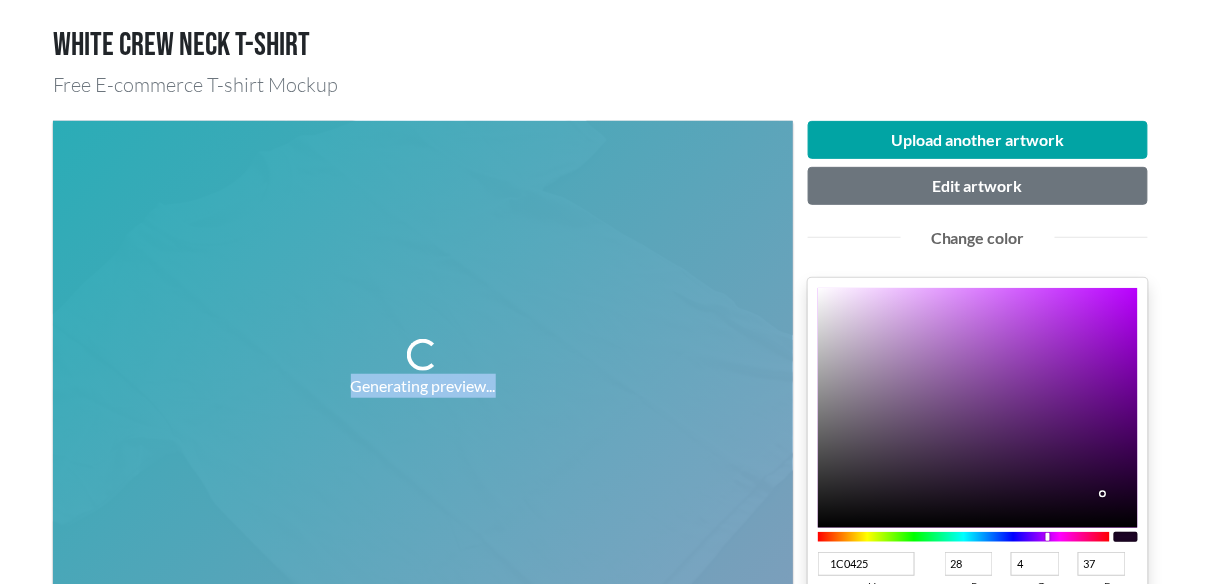 drag, startPoint x: 551, startPoint y: 386, endPoint x: 15, endPoint y: 411, distance: 536.5827 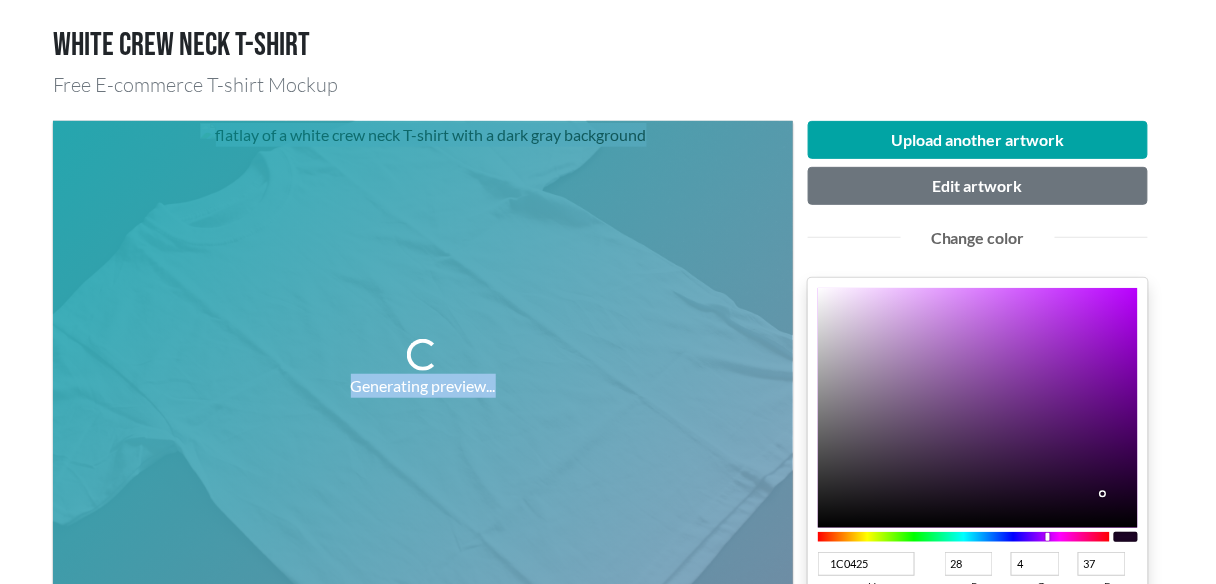 click on "White crew neck T-shirt Free E-commerce T-shirt Mockup Generating preview... Upload another artwork Edit artwork Change color 1C0425 hex 28 r 4 g 37 b 100 a Change color Download High Resolution Report an issue with this template You can be sure that your designs will pop out with this garment only mockup! It's a great choice for images on your e-commerce store. Get started with this T-shirt
mockup template showing a flatlay of a white crew neck T-shirt with a dark gray background. Looking for a white T-shirt mockup or a black T-shirt mockup? We've got you covered. You can change the color of the T-shirt after uploading your design. The best part? You can download this free mockup with no watermark! garment-only unisex t-shirt colorable You might also like Premium Premium Premium Premium Premium Premium Premium Premium Premium Premium Premium Premium Premium Premium Premium Premium Premium Premium Premium Premium Premium Premium Premium Premium Premium Premium Premium Premium Browse more templates" at bounding box center (608, 877) 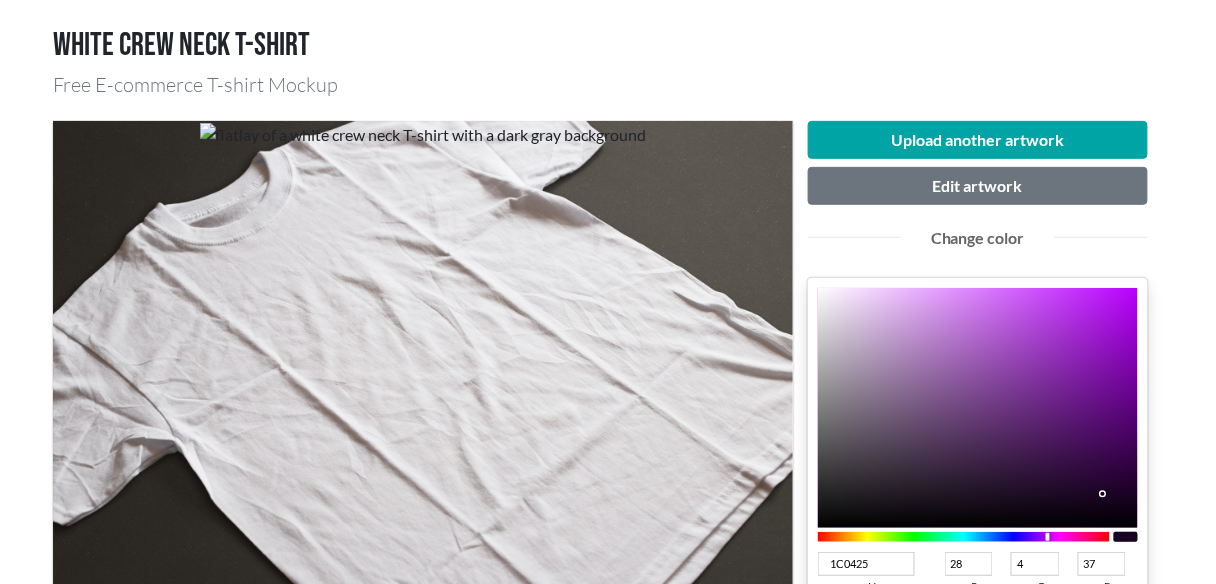 click at bounding box center [423, 367] 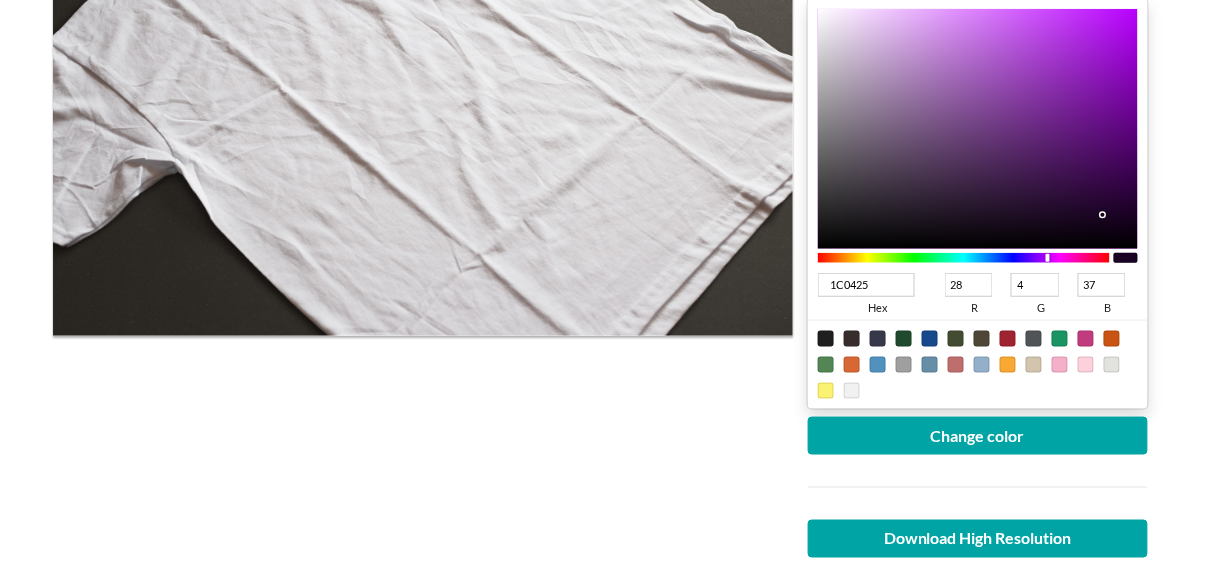 scroll, scrollTop: 533, scrollLeft: 0, axis: vertical 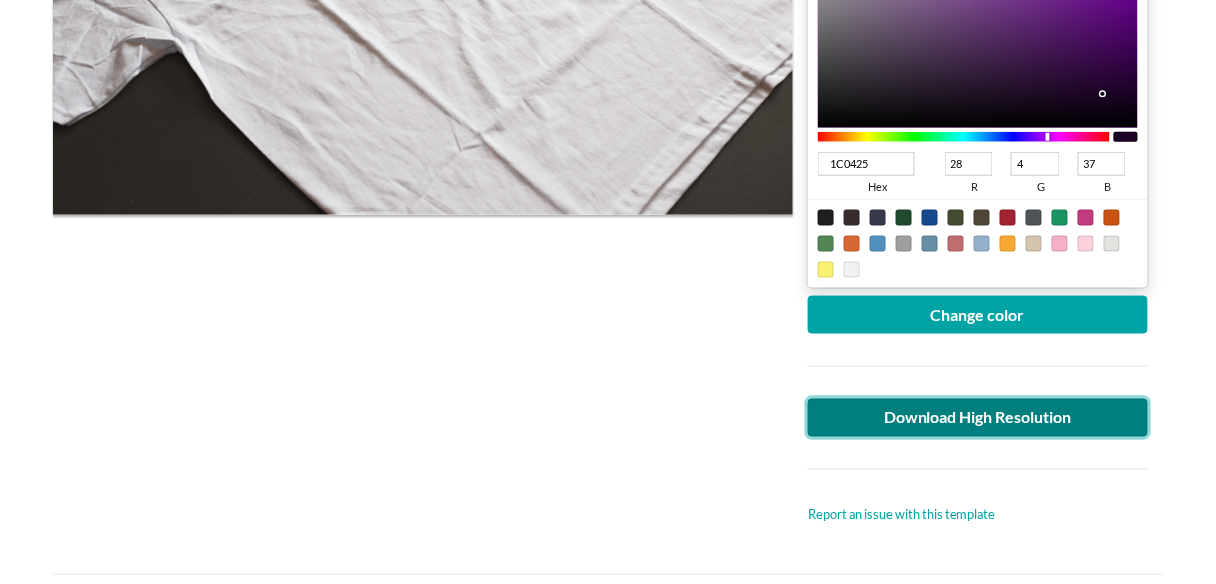 click on "Download High Resolution" at bounding box center [978, 418] 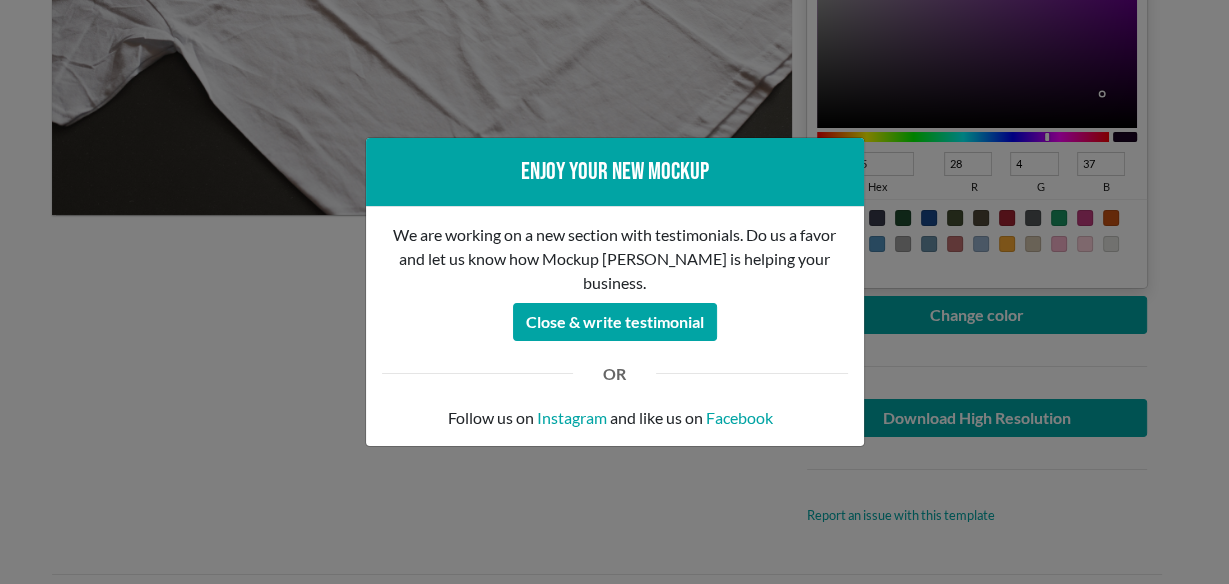 drag, startPoint x: 236, startPoint y: 367, endPoint x: 164, endPoint y: 312, distance: 90.60353 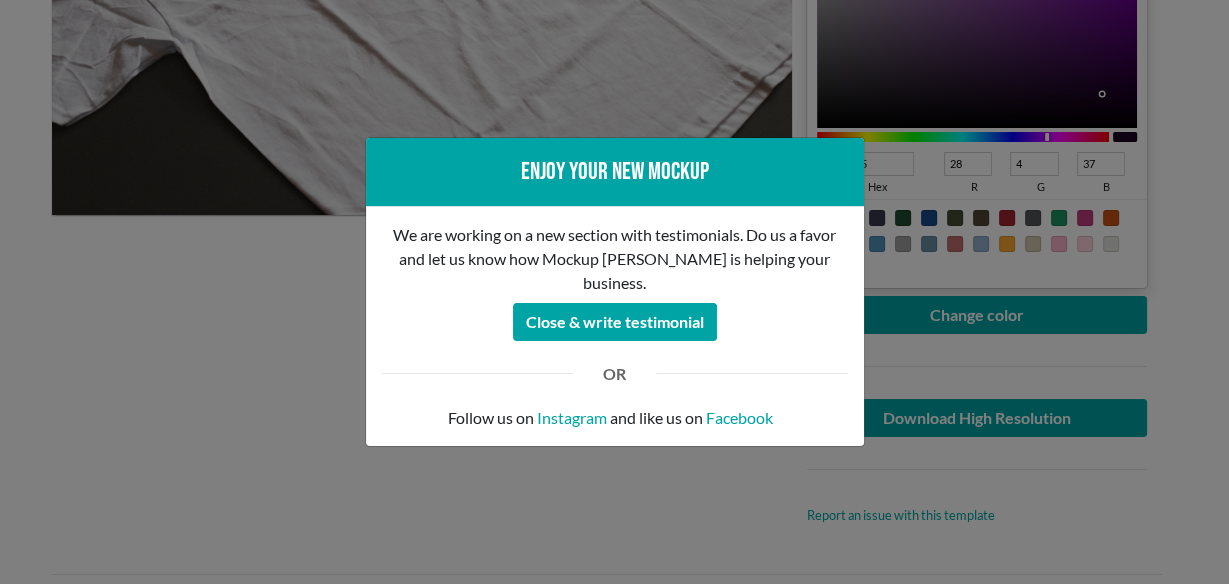 click on "Enjoy your new mockup We are working on a new section with testimonials. Do us a favor and let us know how Mockup [PERSON_NAME] is helping your business. Close & write testimonial OR Follow us on   Instagram   and like us on   Facebook" at bounding box center [614, 292] 